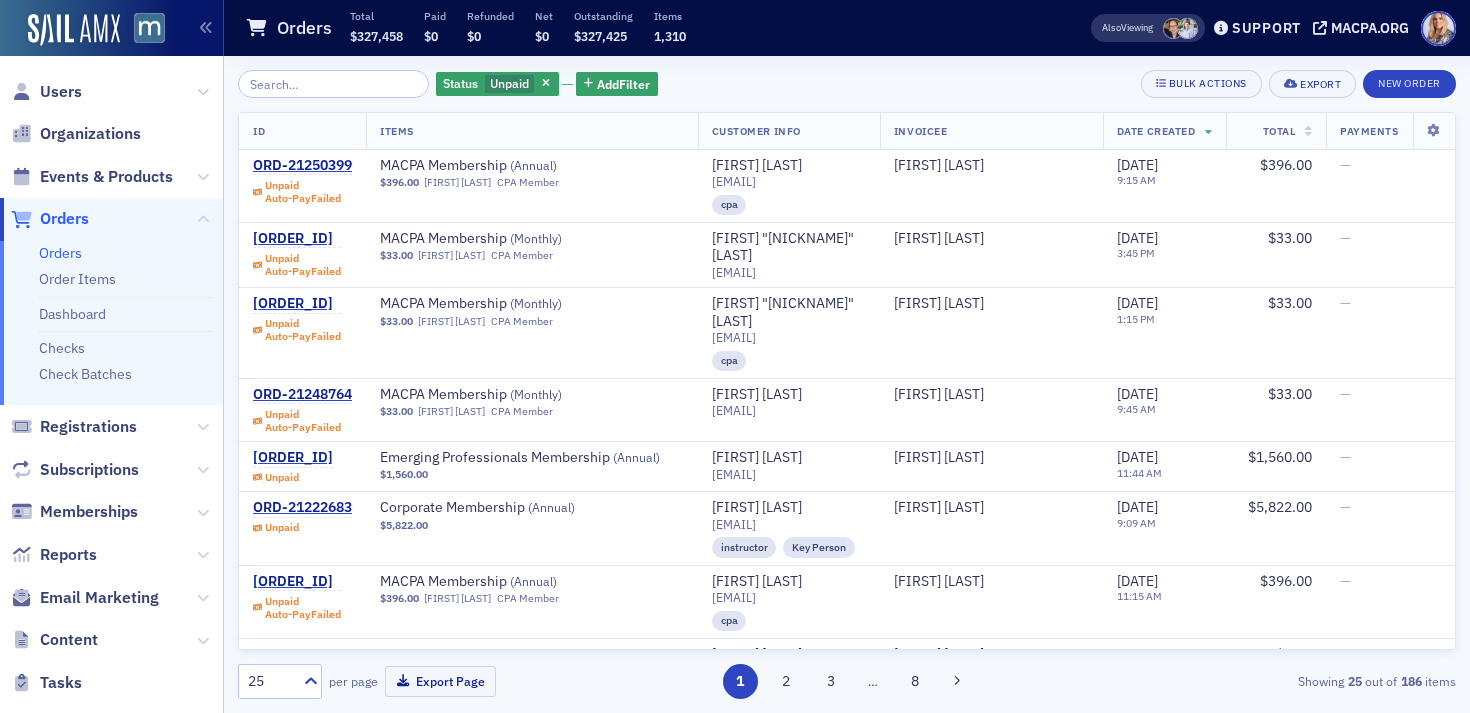 scroll, scrollTop: 0, scrollLeft: 0, axis: both 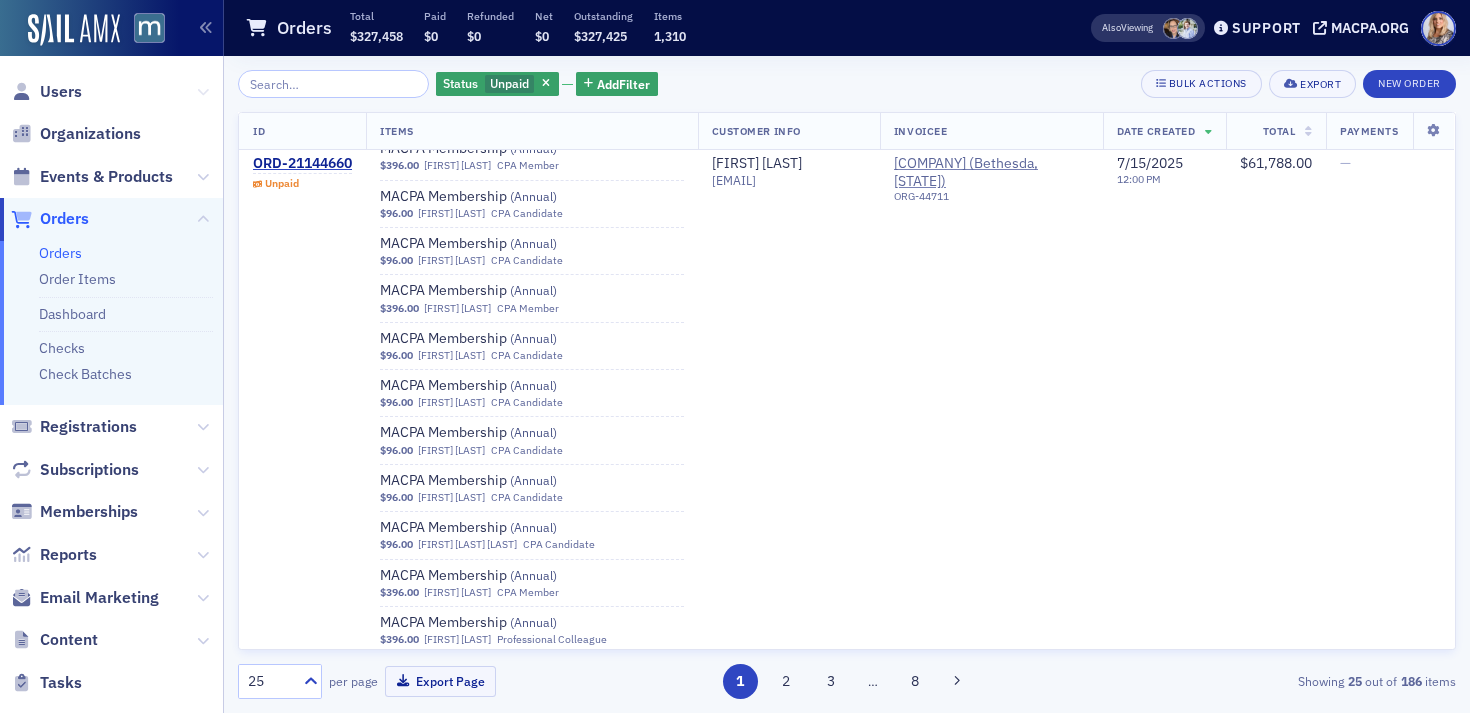 click 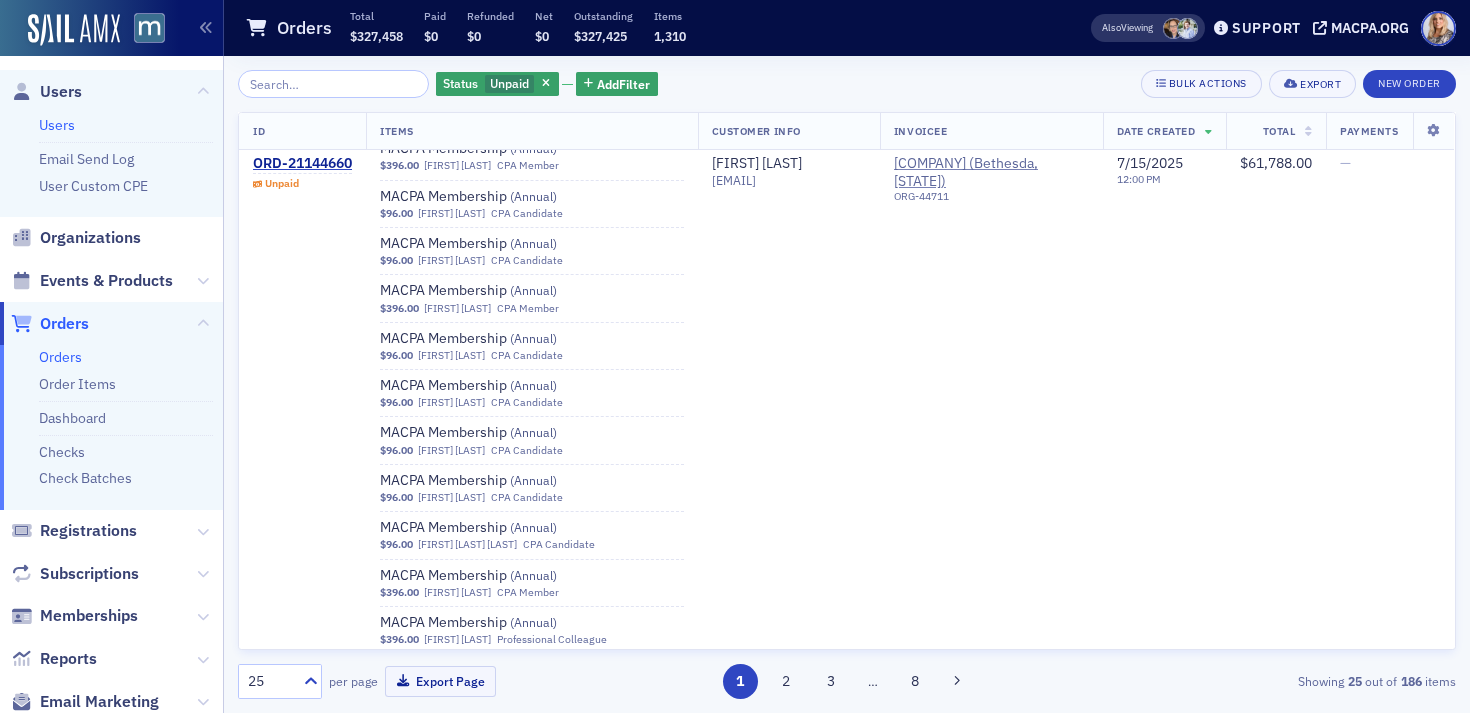 click on "Users" 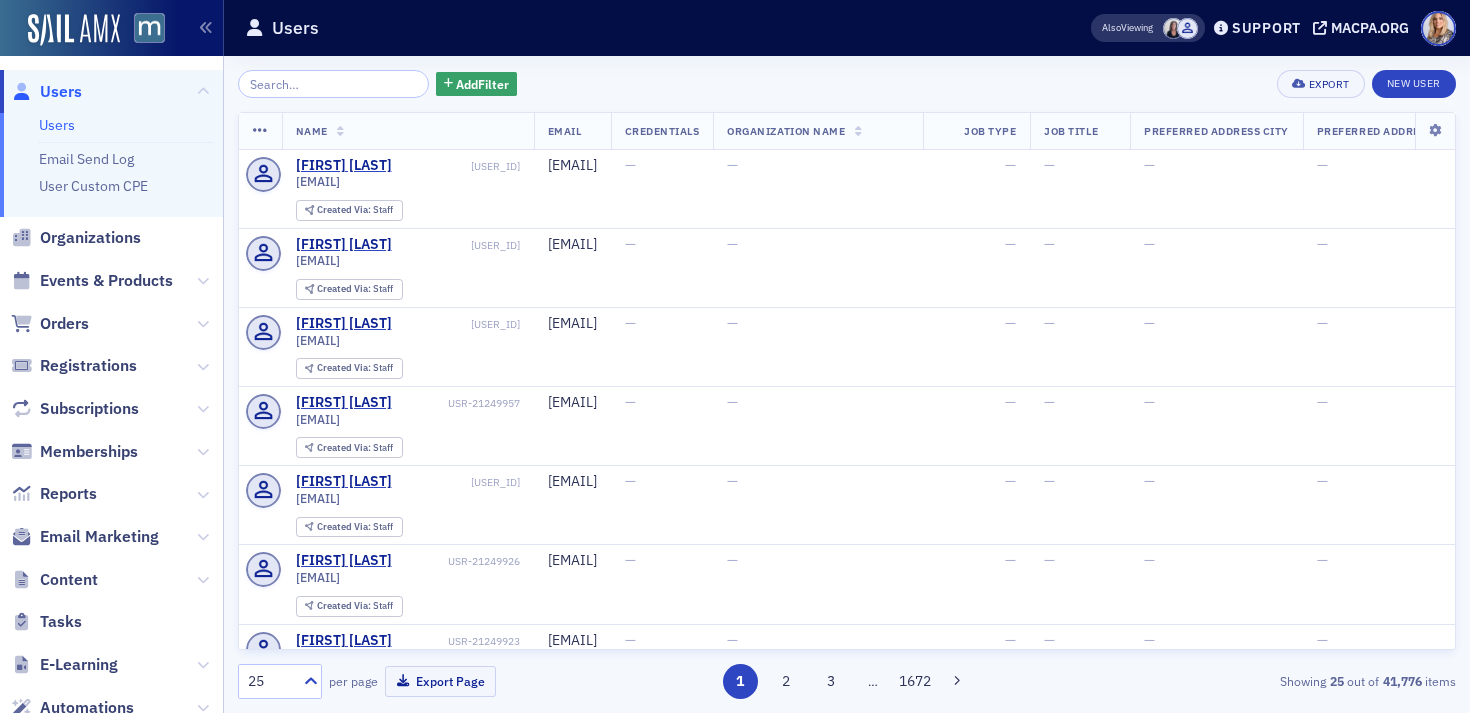 click 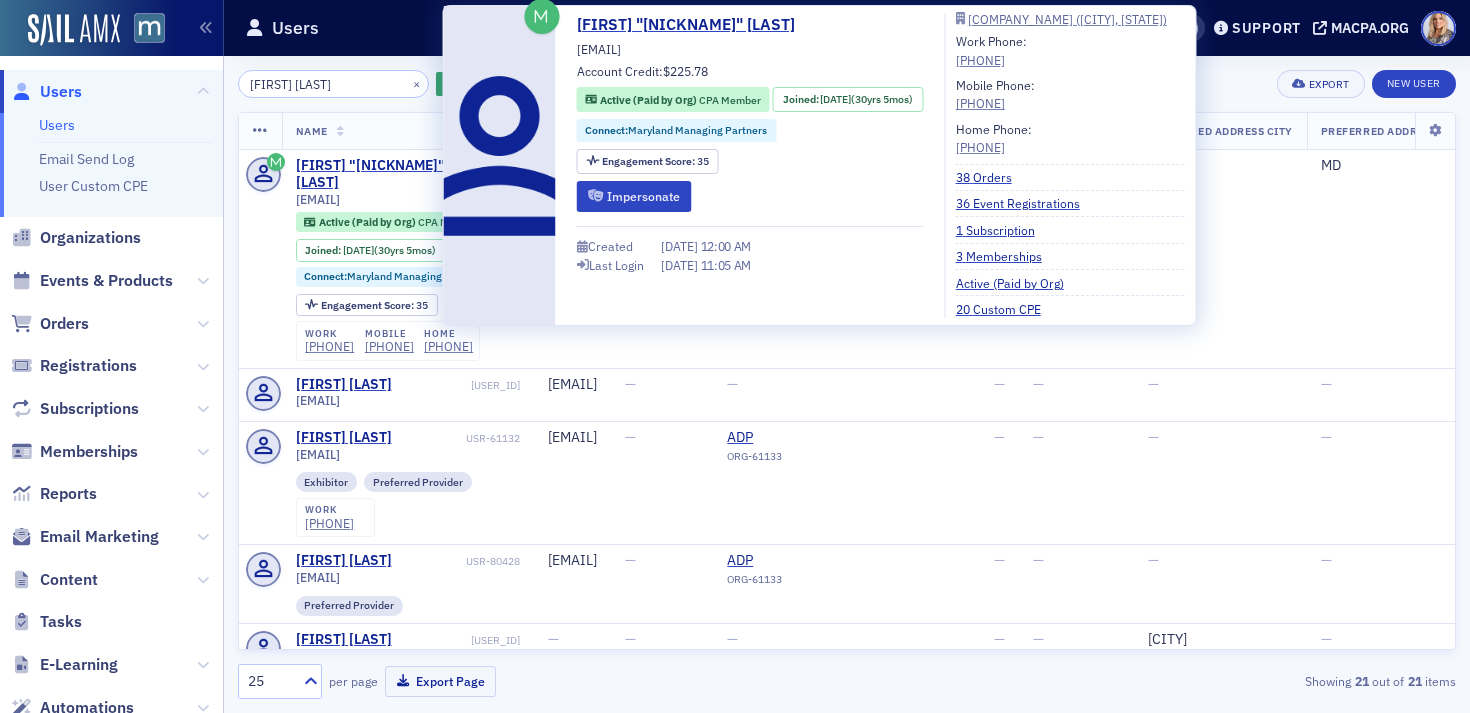 type on "Tami Bensky" 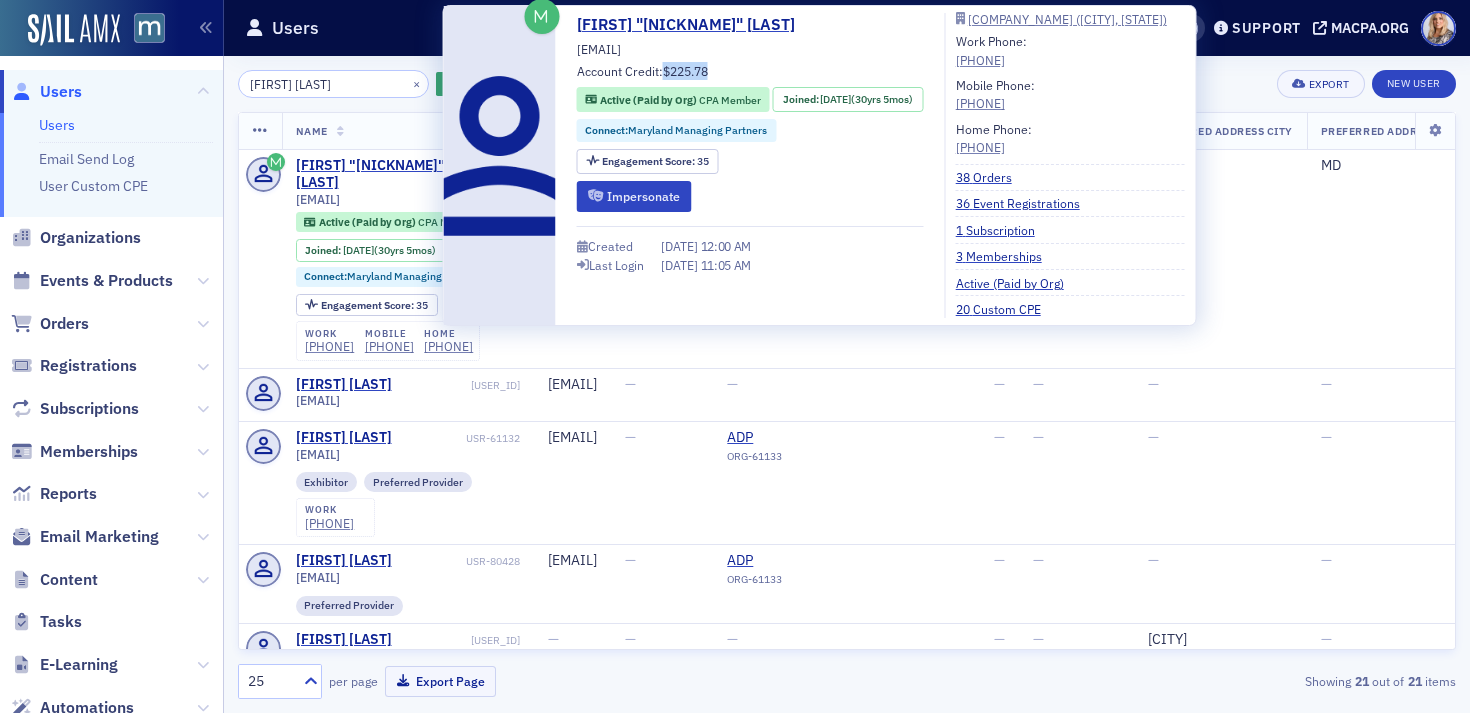 drag, startPoint x: 661, startPoint y: 69, endPoint x: 743, endPoint y: 77, distance: 82.38932 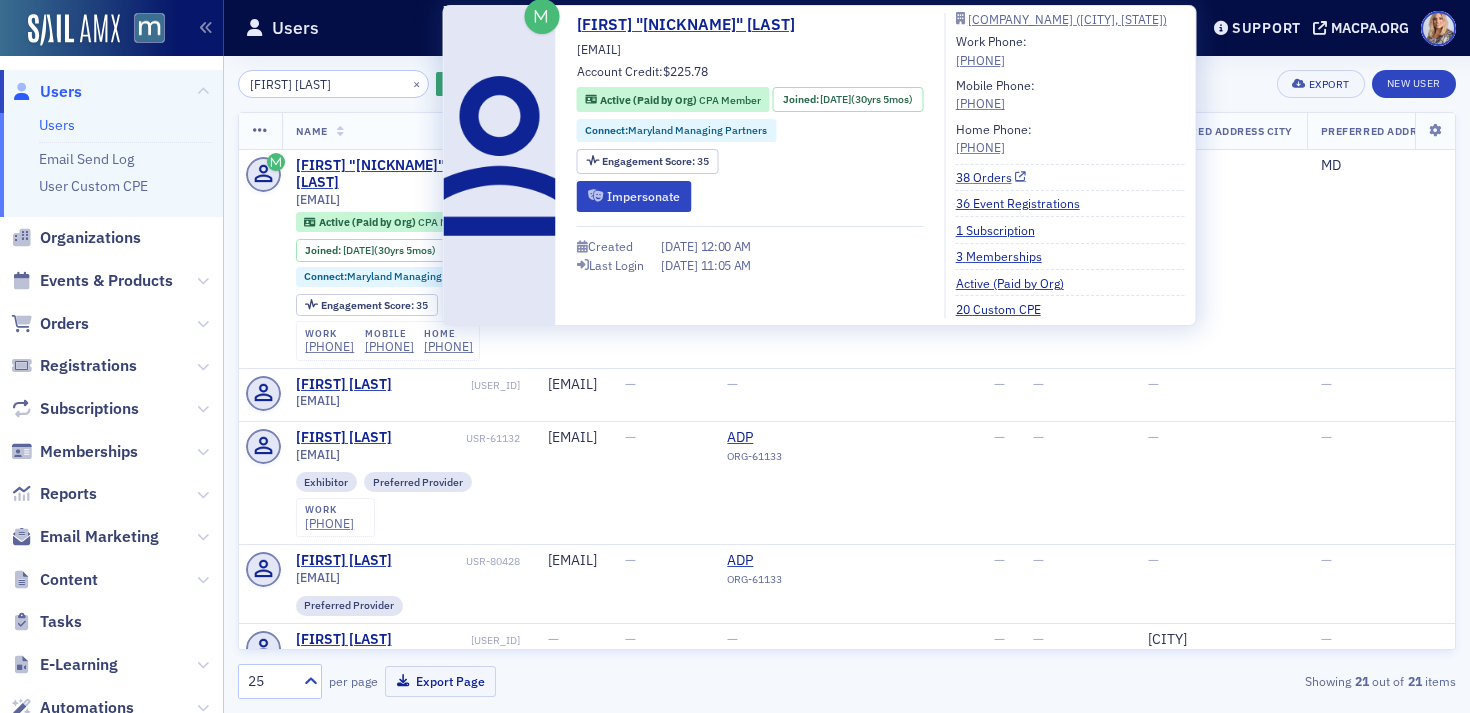 click on "38   Orders" at bounding box center (991, 177) 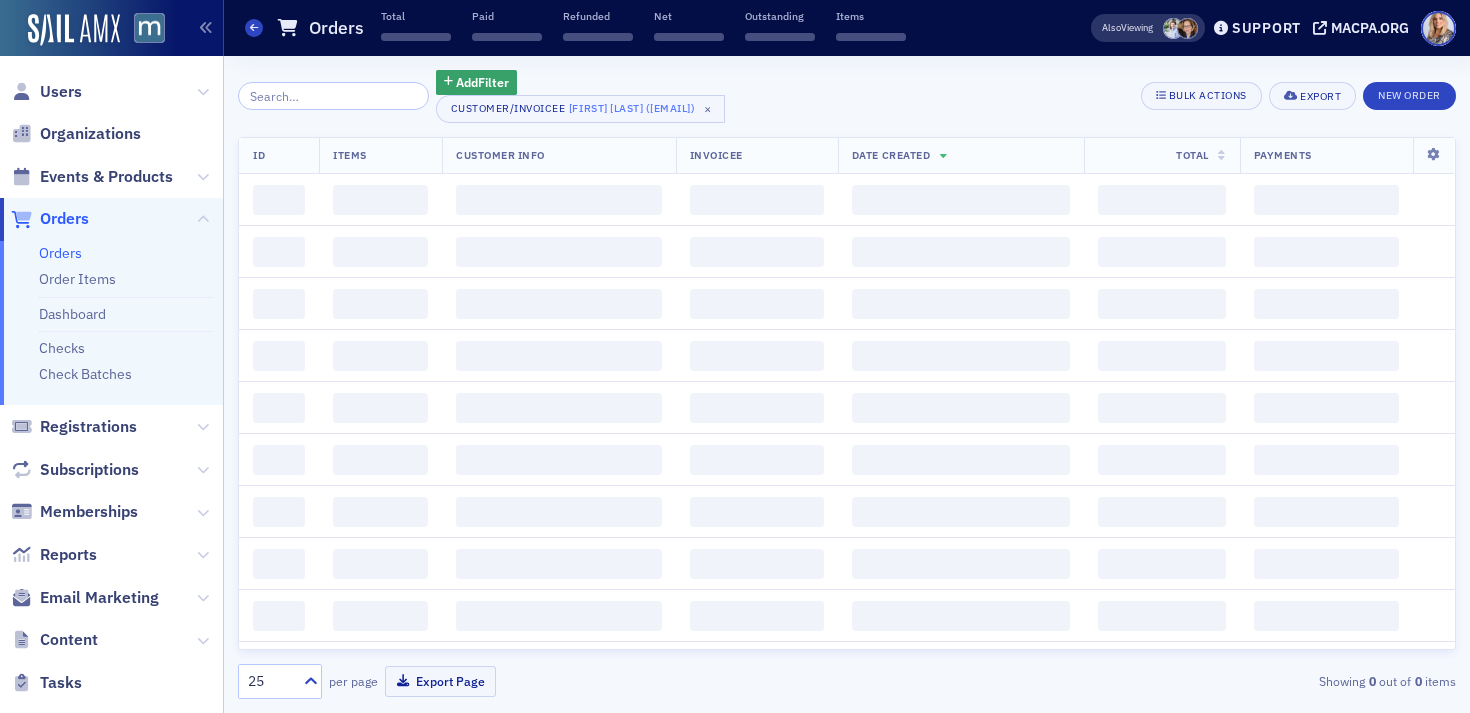 scroll, scrollTop: 0, scrollLeft: 0, axis: both 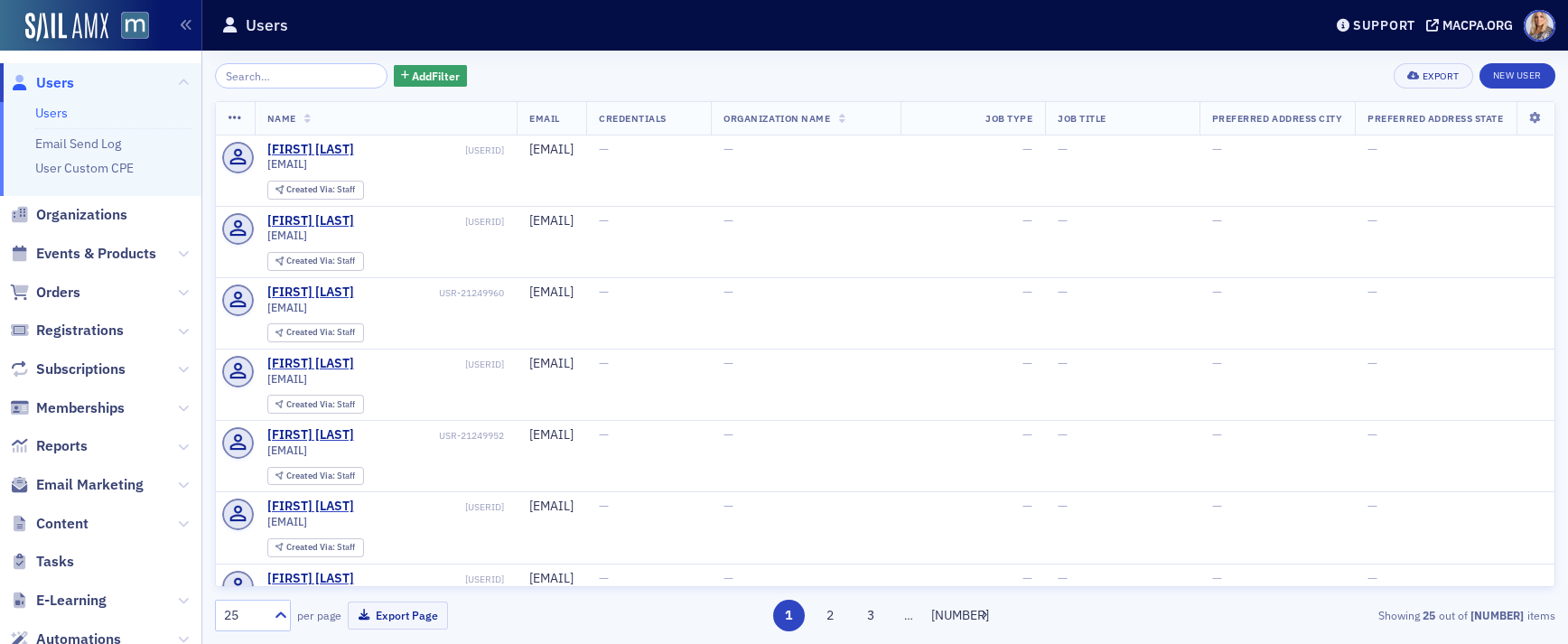 click 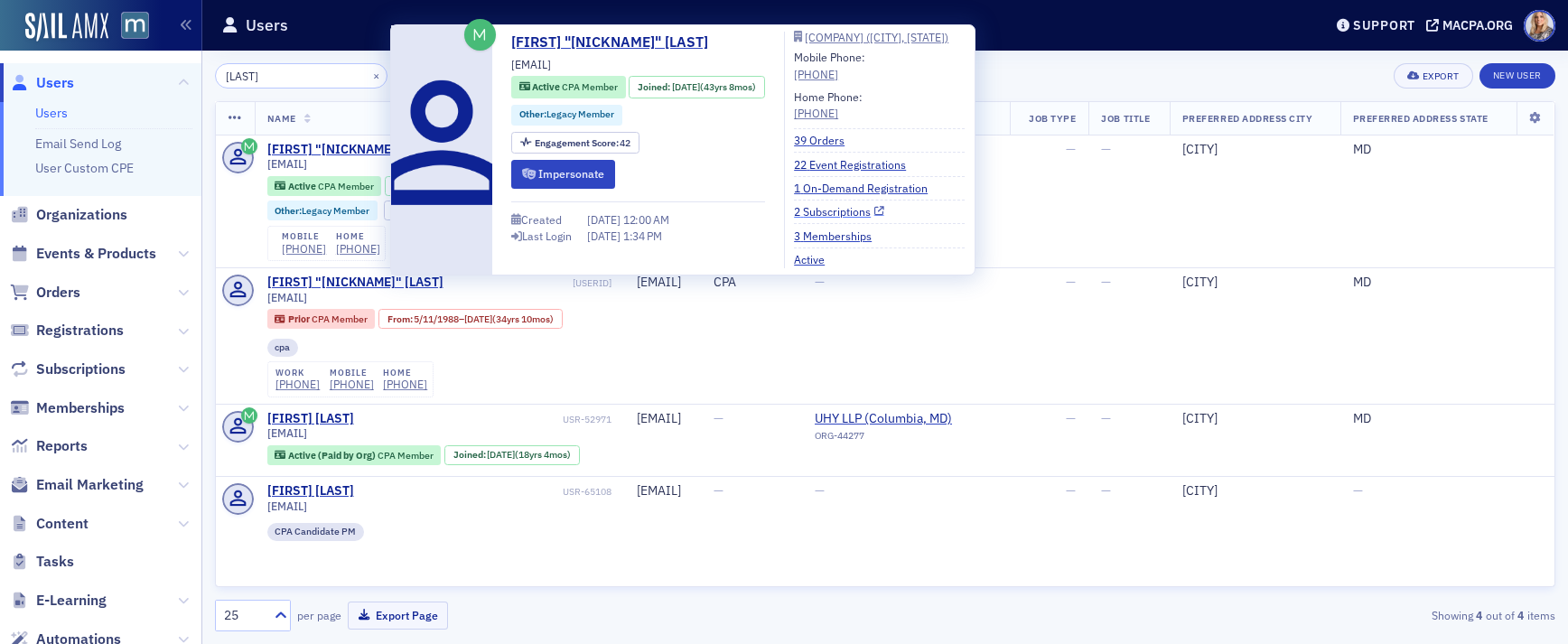 type on "Ensor" 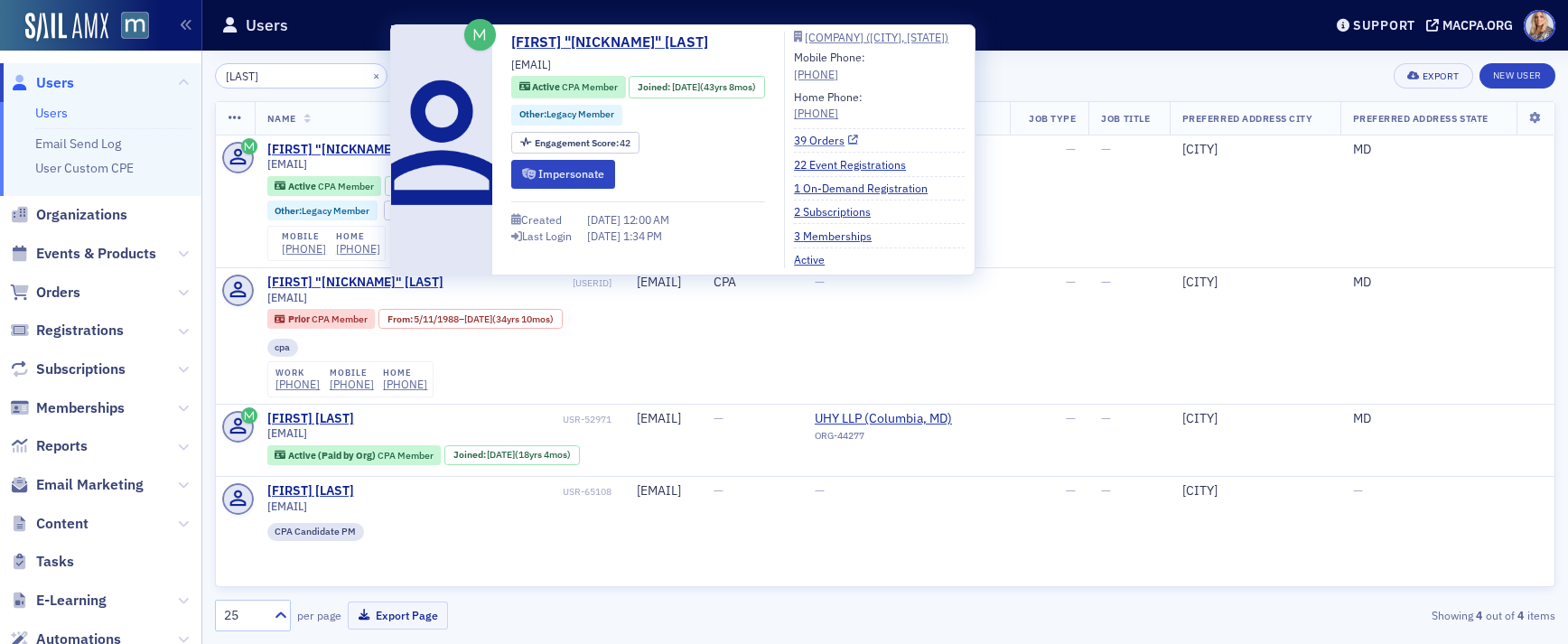 click on "39   Orders" at bounding box center [826, 140] 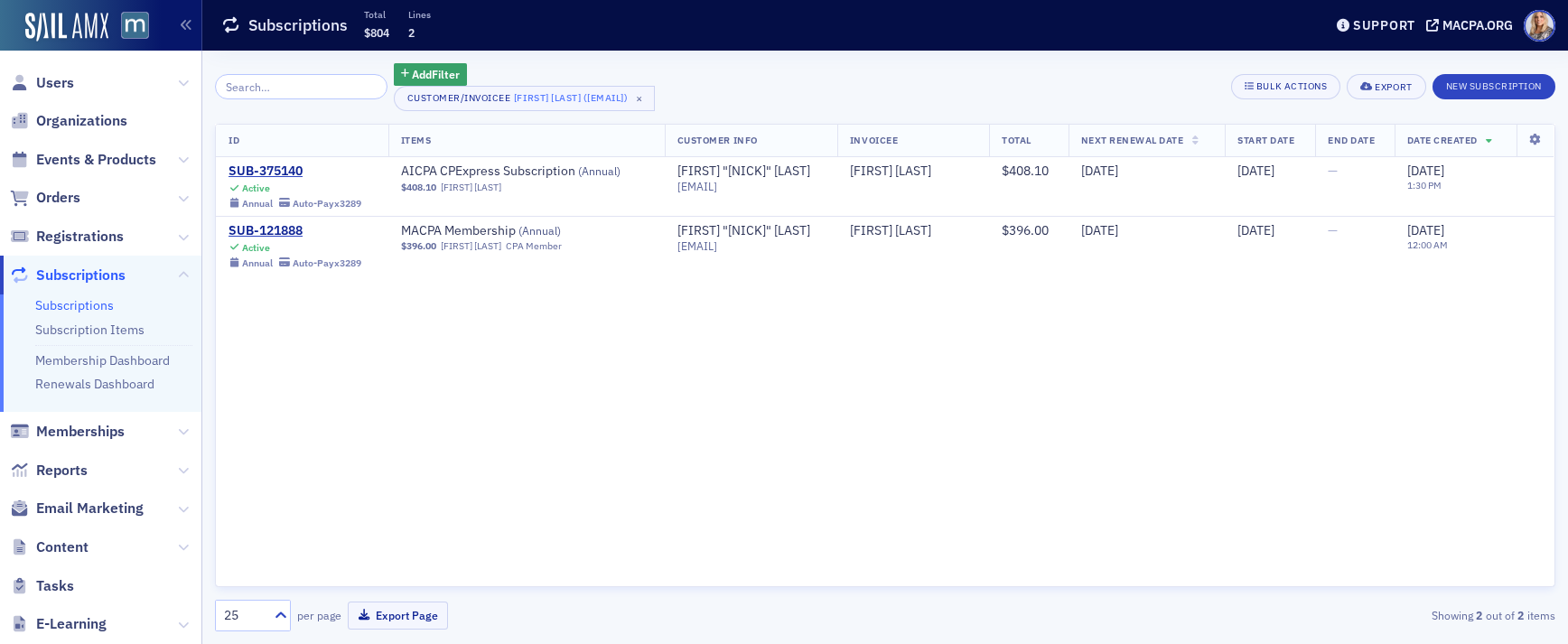 scroll, scrollTop: 0, scrollLeft: 0, axis: both 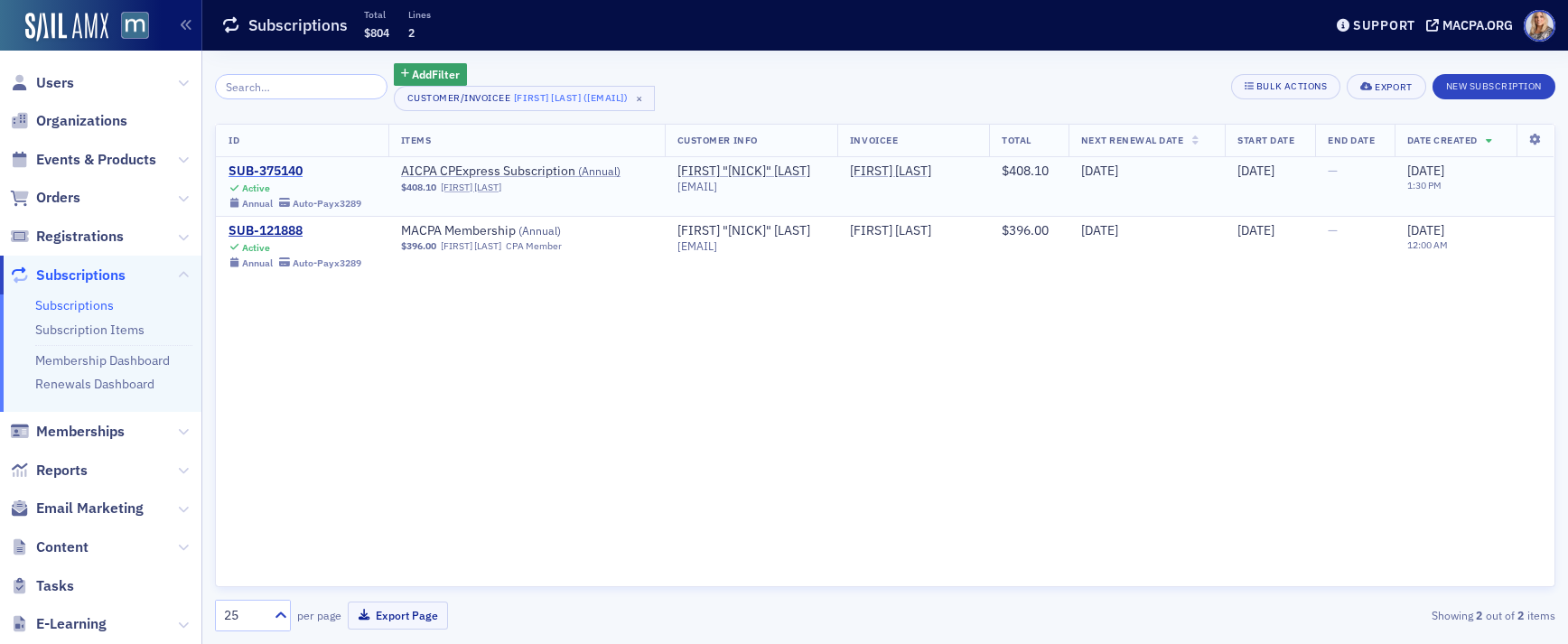 click on "SUB-375140" 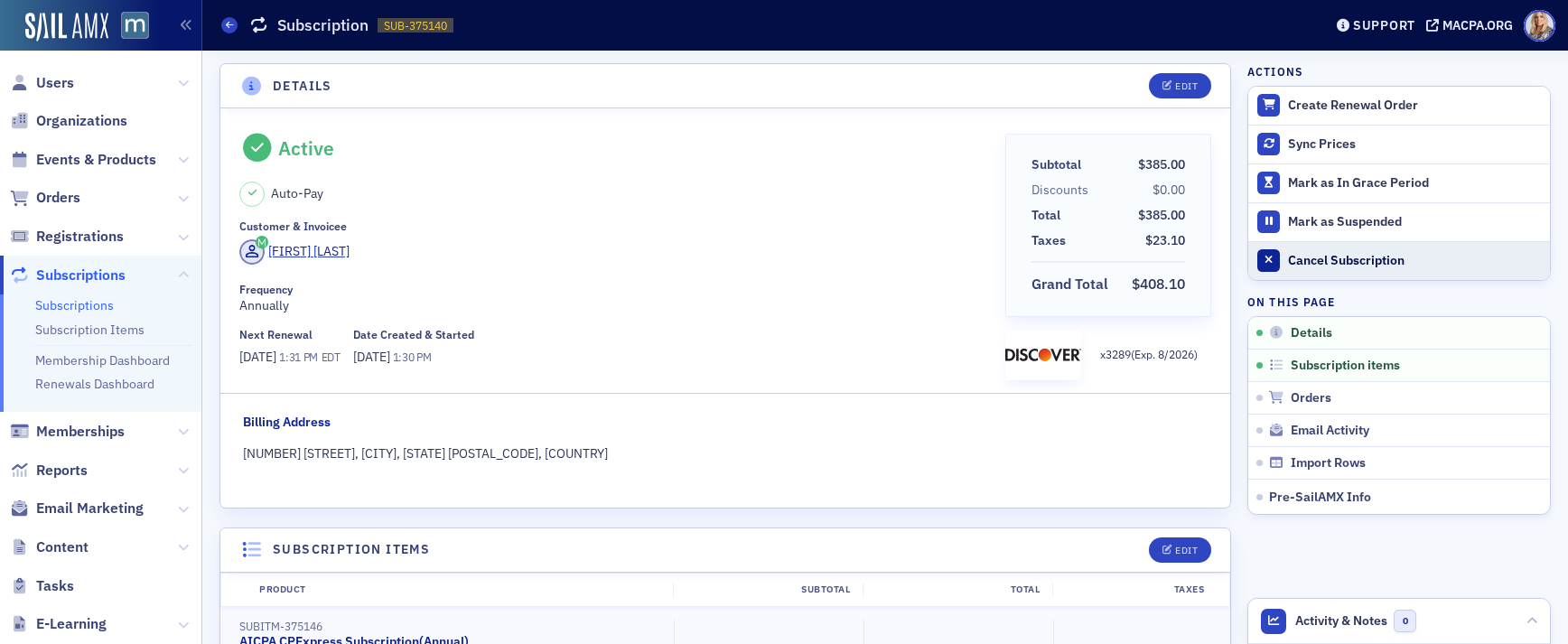 click on "Cancel Subscription" 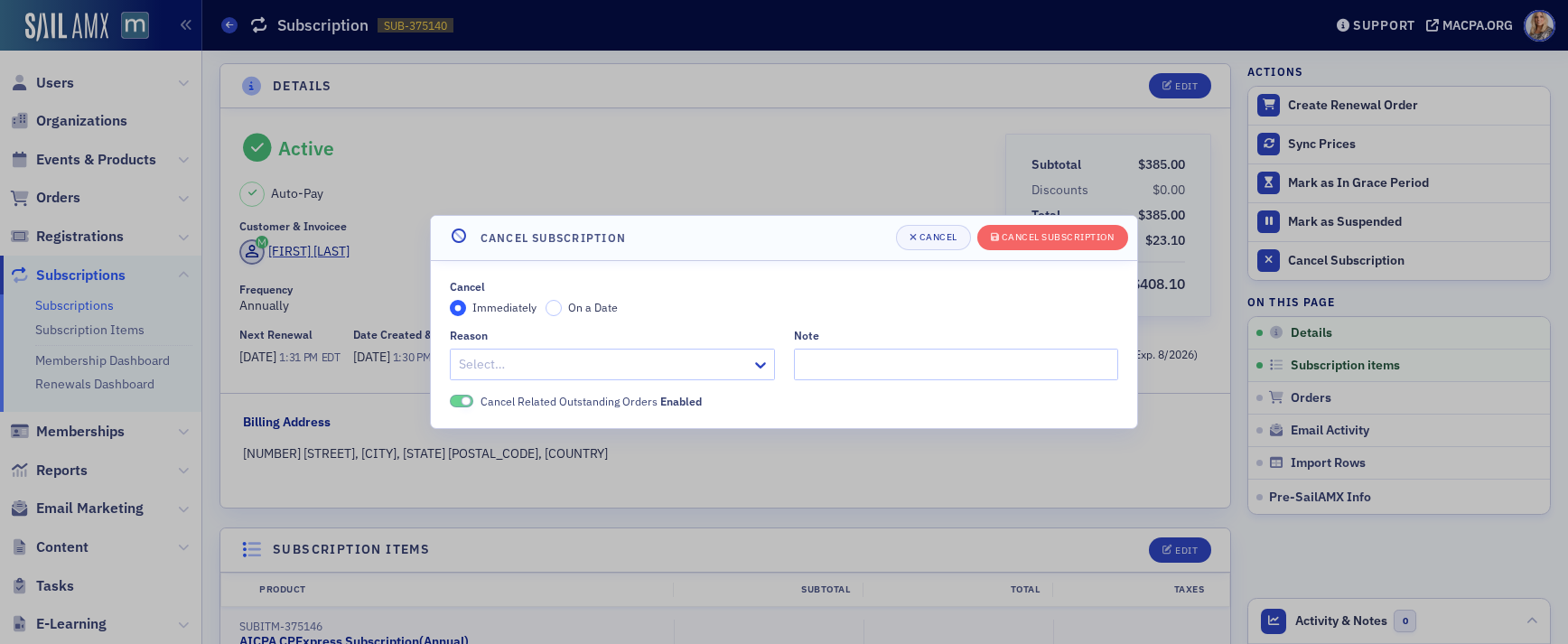 click at bounding box center [603, 364] 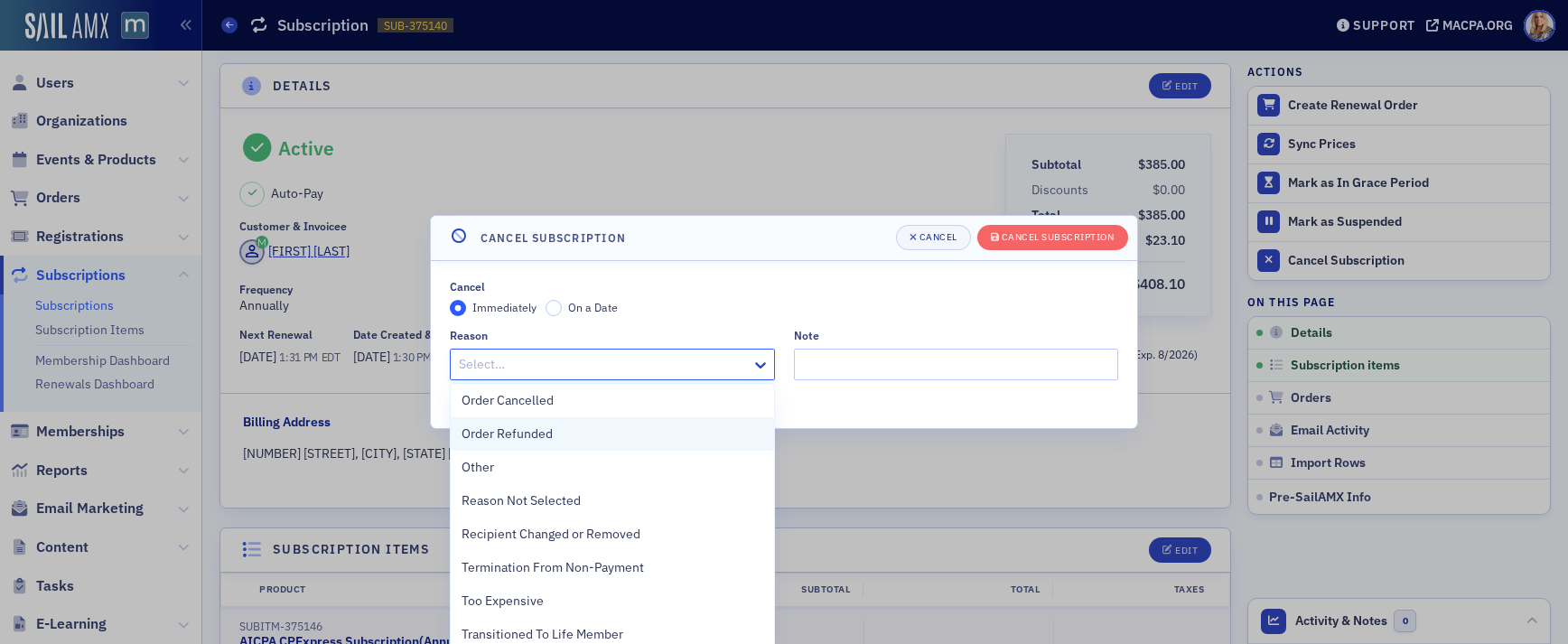 scroll, scrollTop: 0, scrollLeft: 0, axis: both 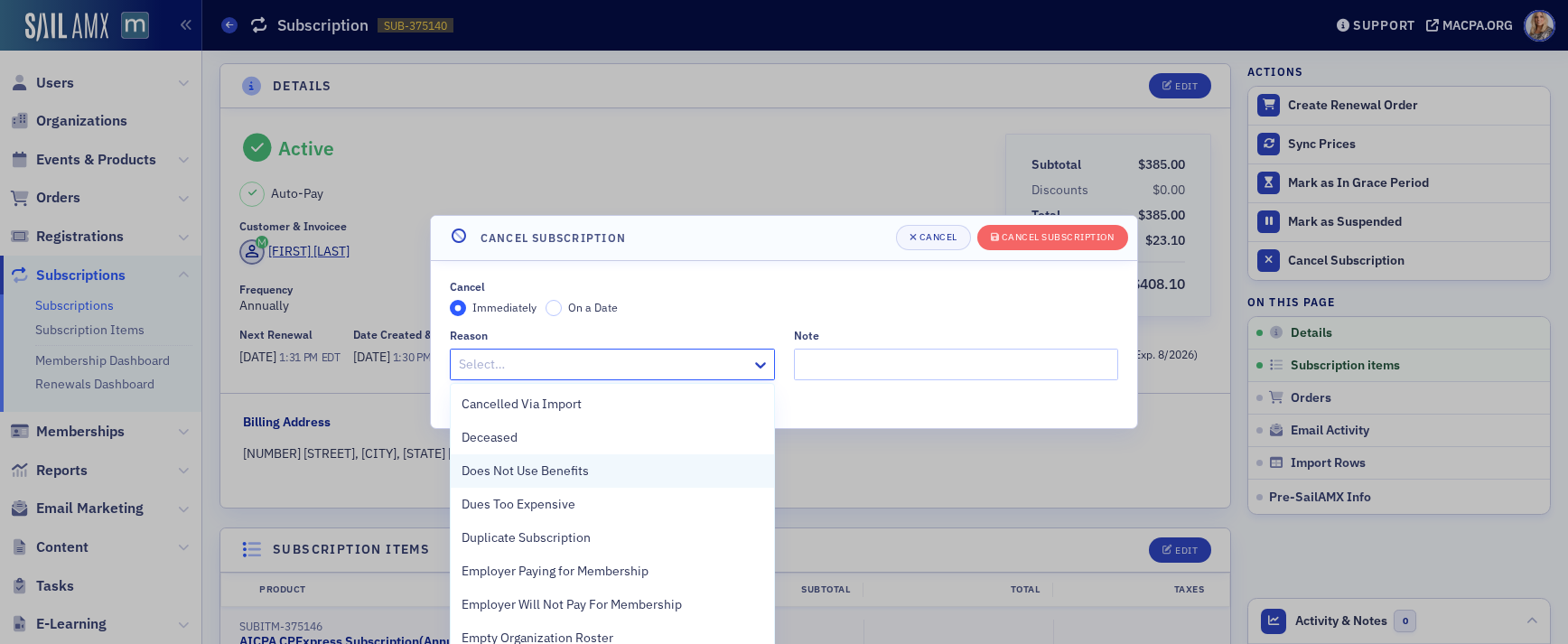 click on "Does Not Use Benefits" at bounding box center [612, 471] 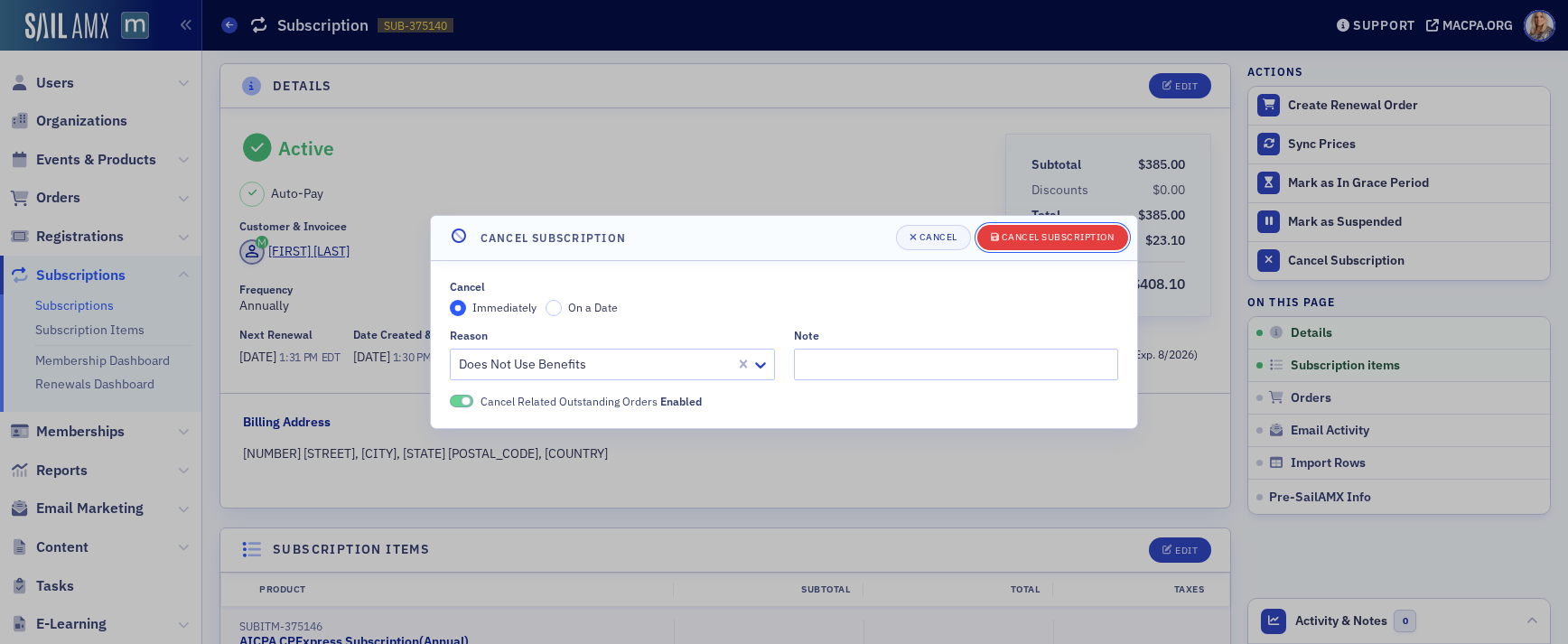 click on "Cancel Subscription" at bounding box center (1052, 238) 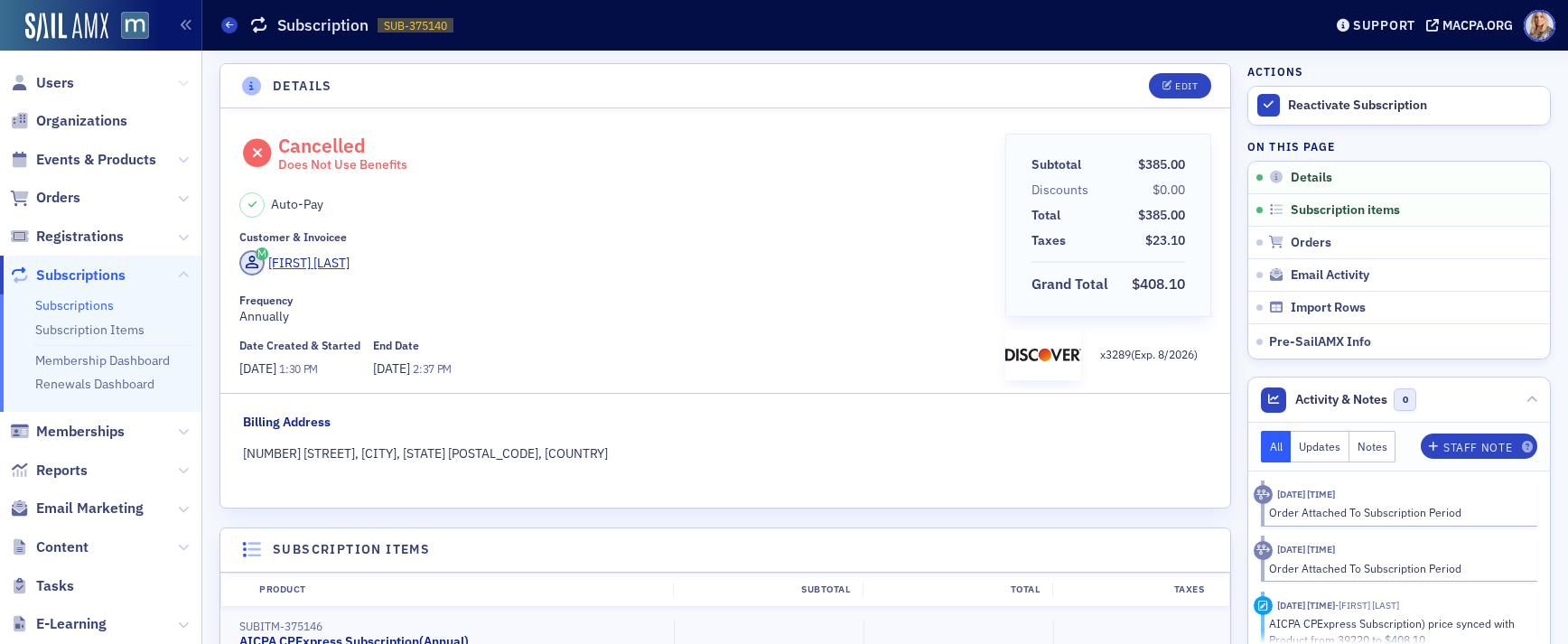 click 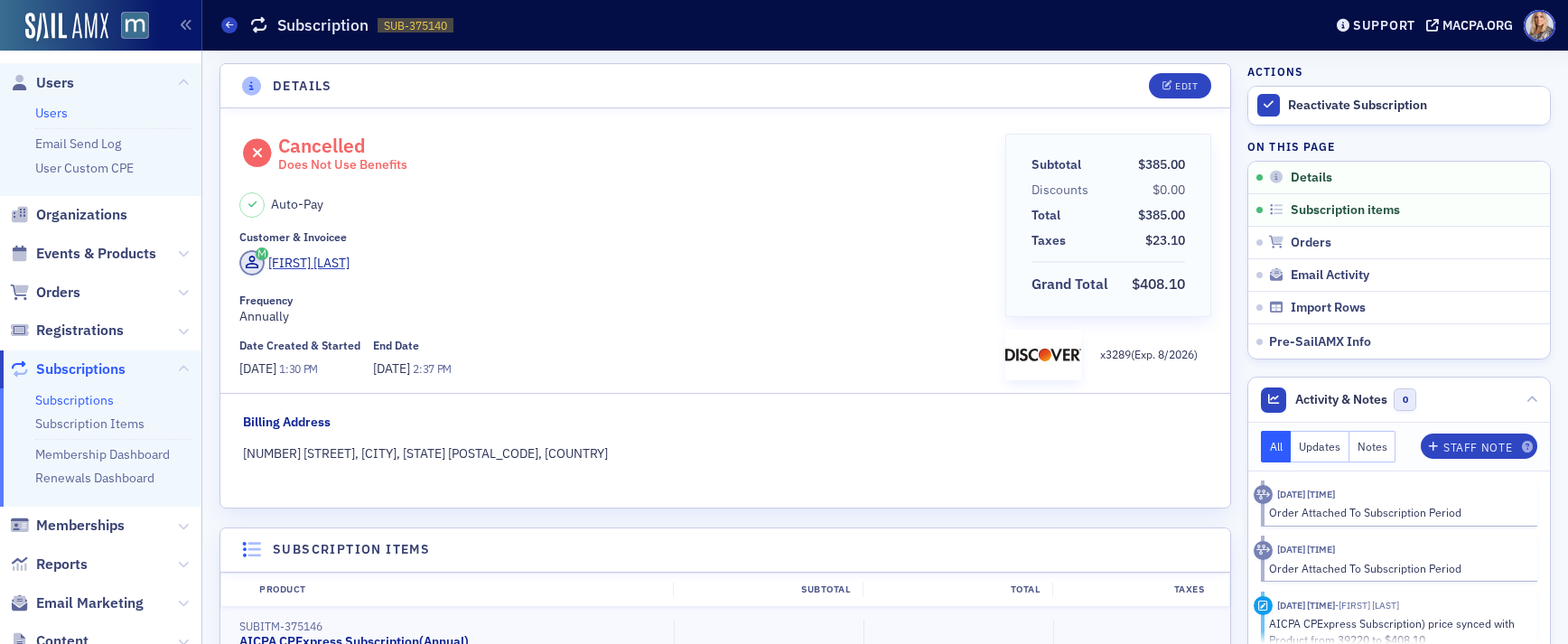 click on "Users" 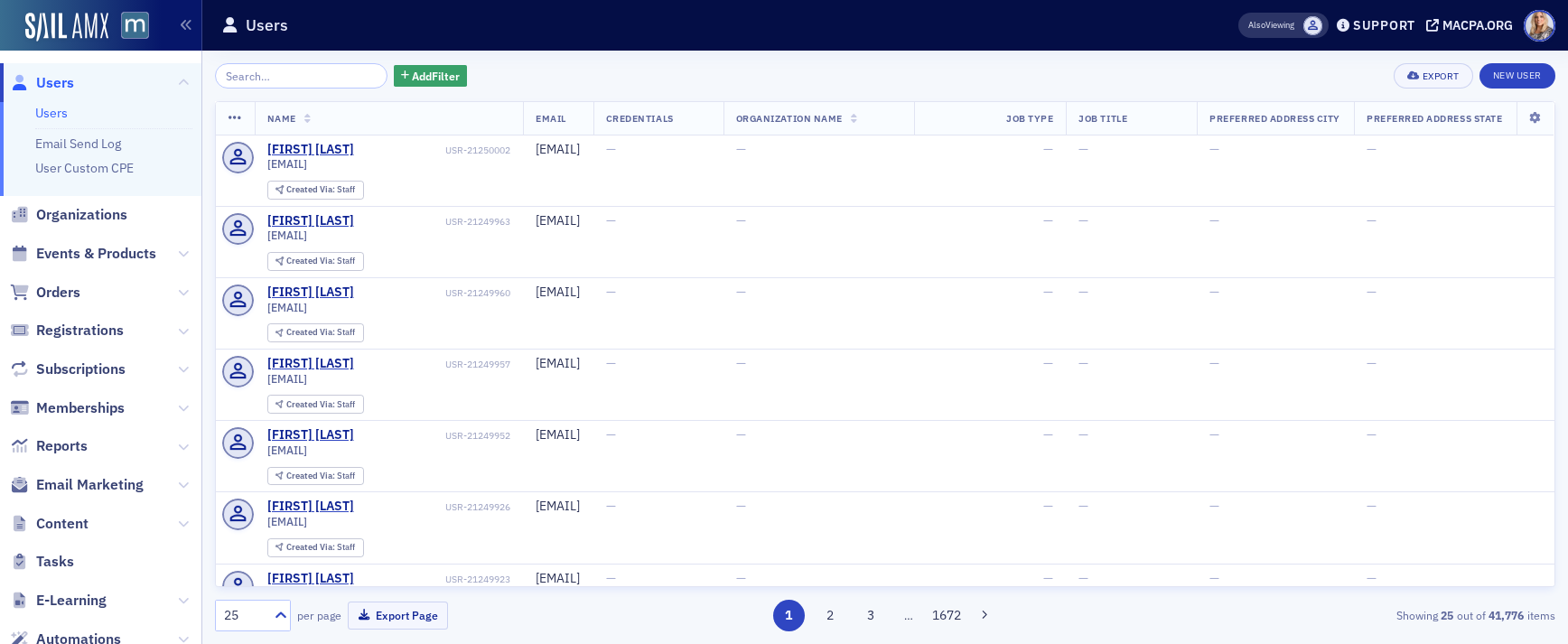 click 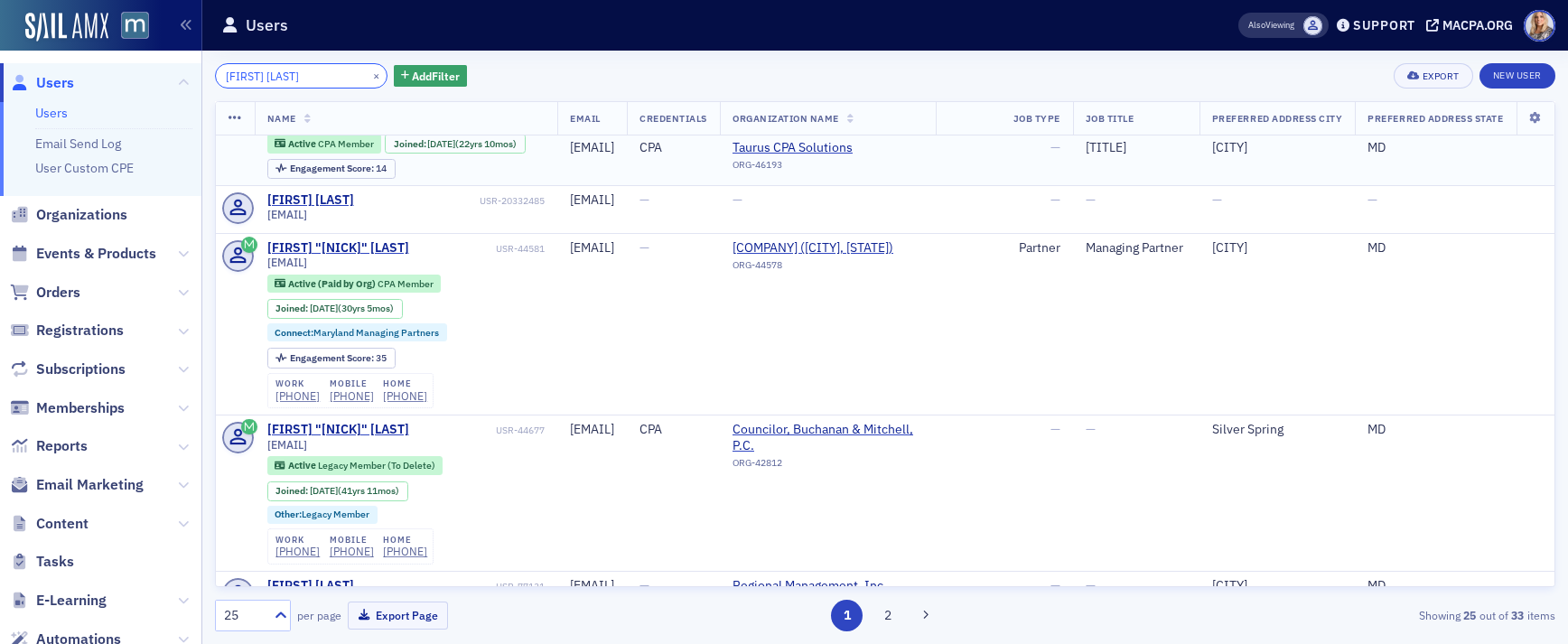 scroll, scrollTop: 157, scrollLeft: 0, axis: vertical 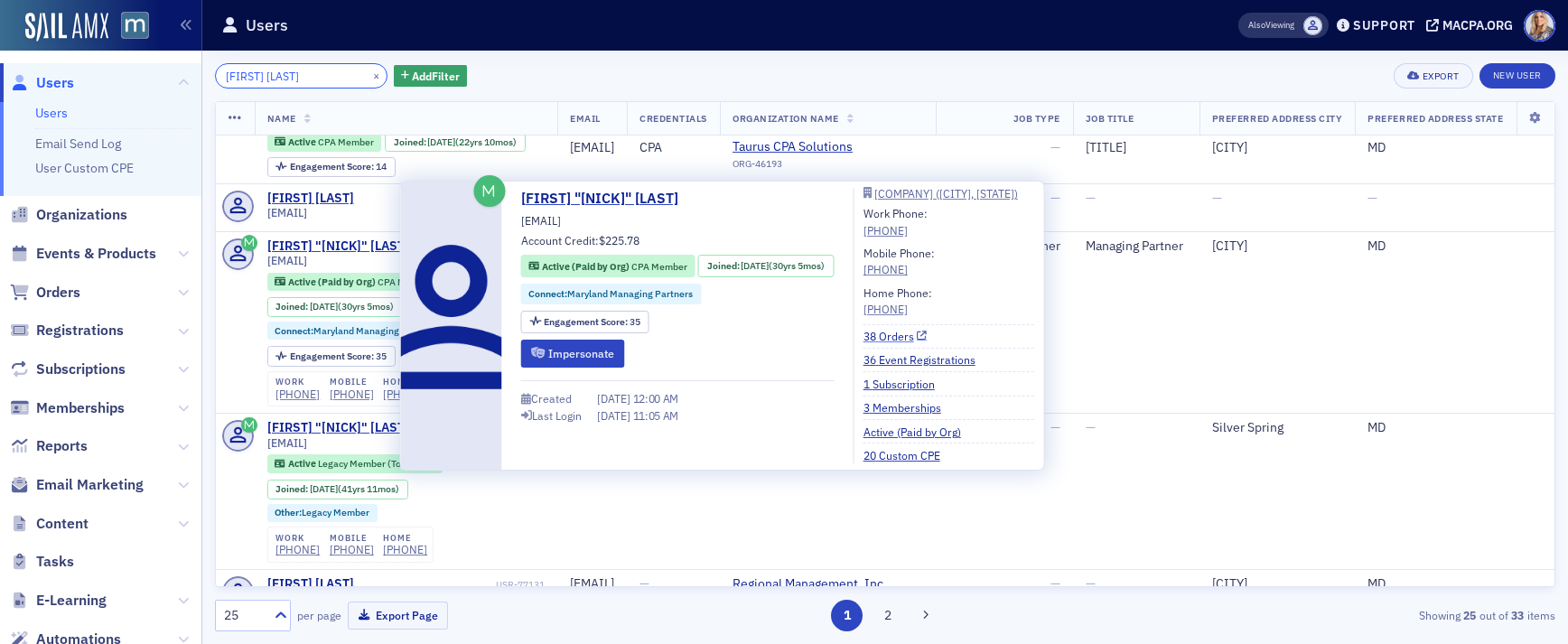 type on "Tammy Bensky" 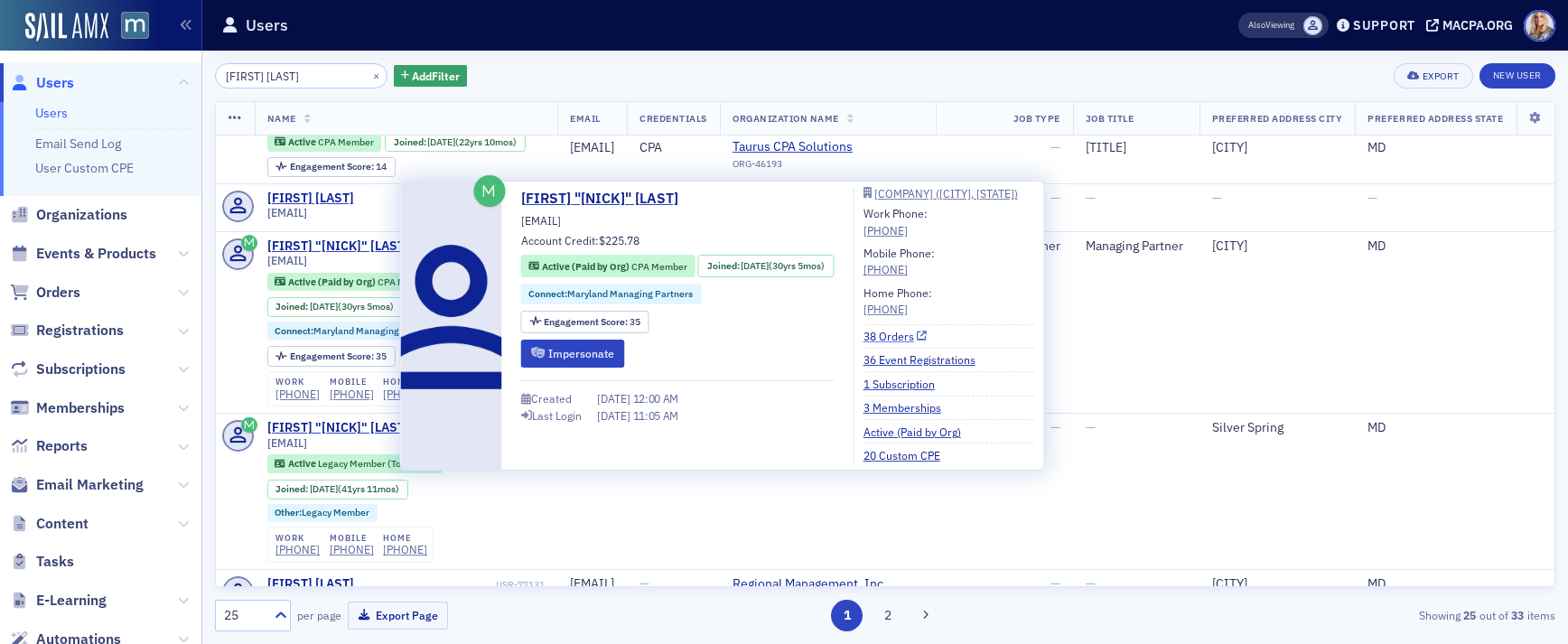 click on "38   Orders" at bounding box center (895, 336) 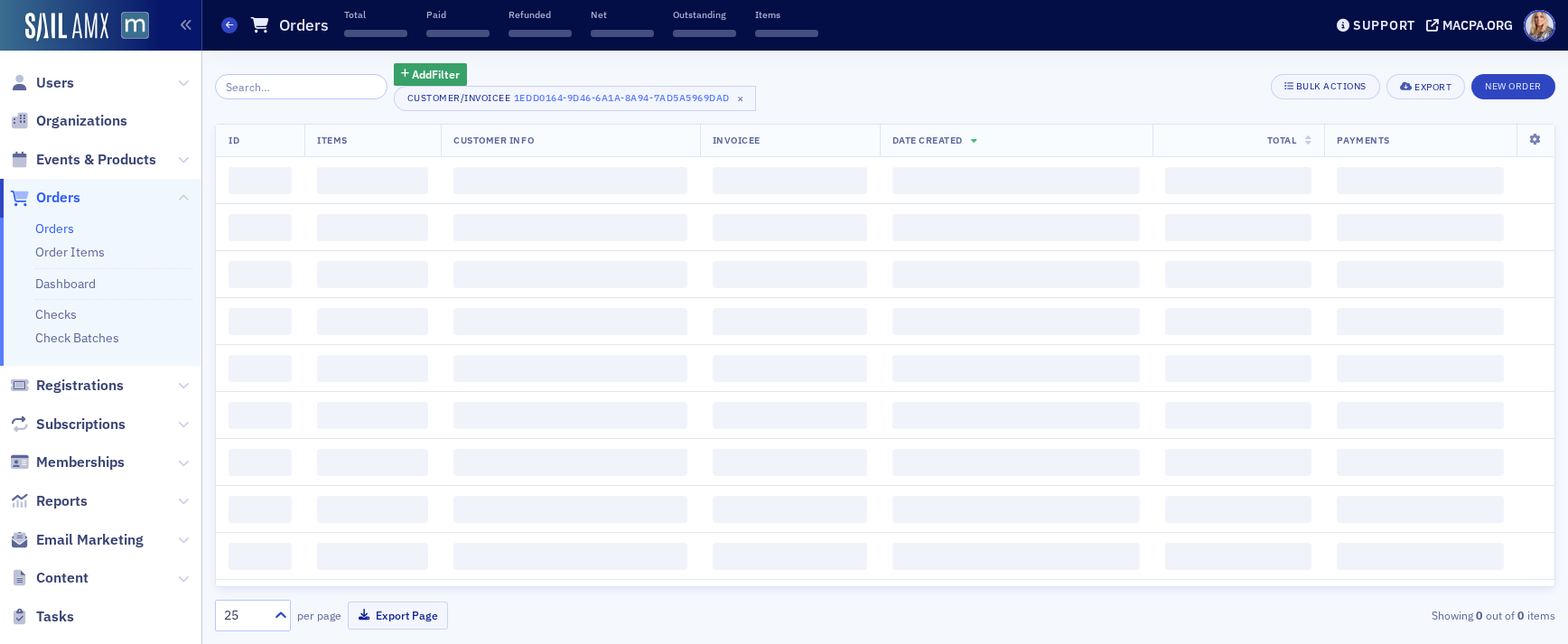 scroll, scrollTop: 0, scrollLeft: 0, axis: both 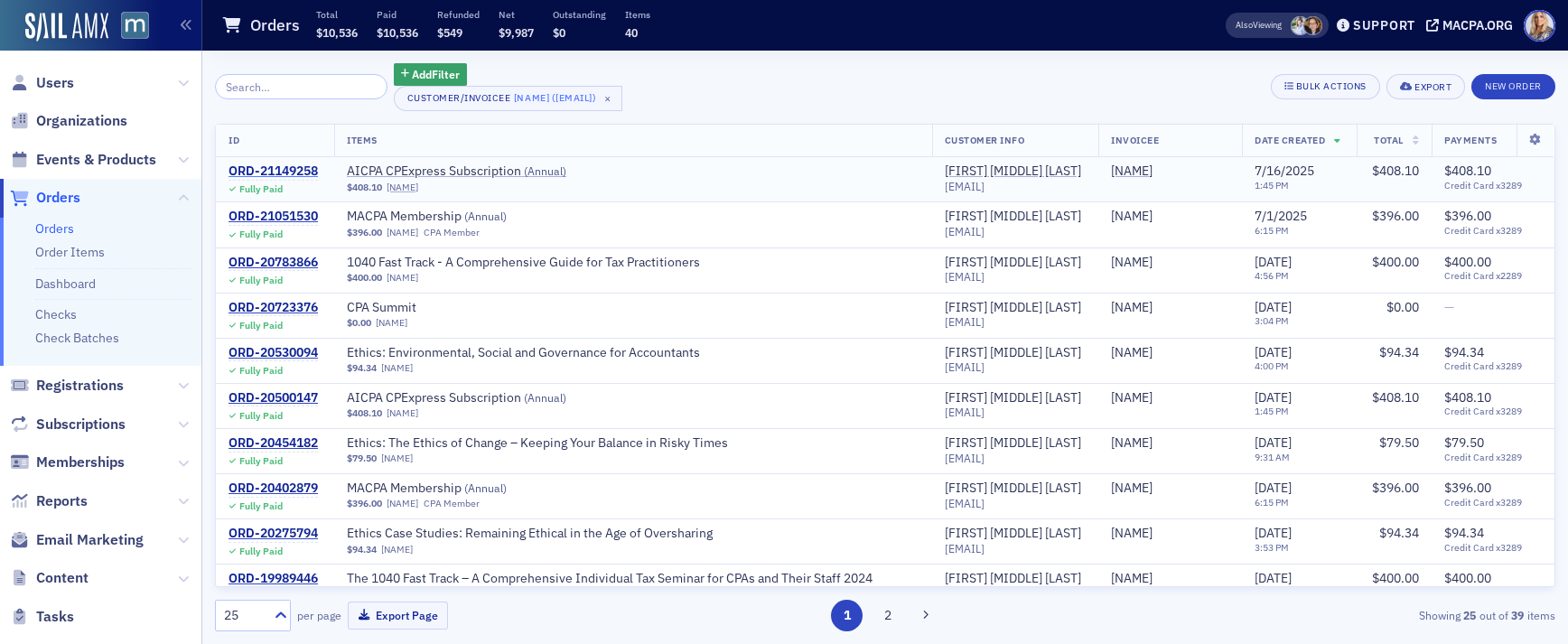 click on "ORD-21149258" 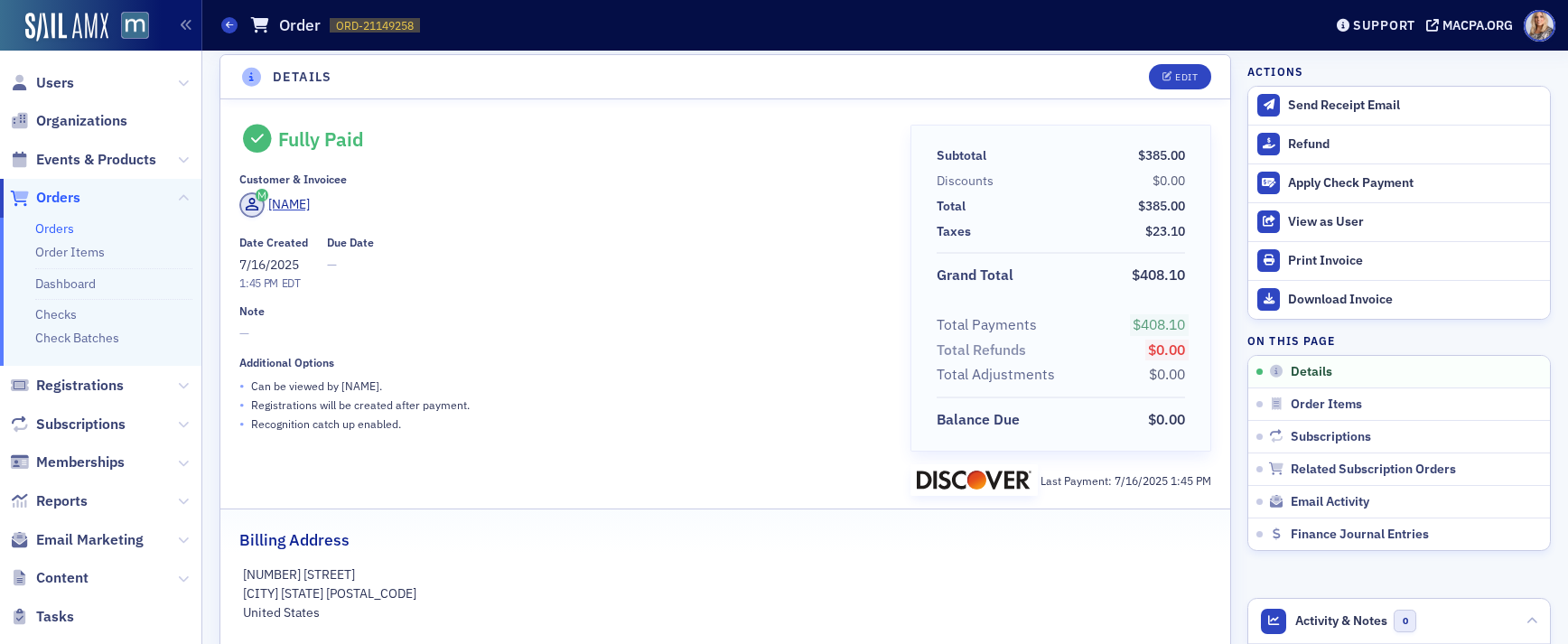 scroll, scrollTop: 12, scrollLeft: 0, axis: vertical 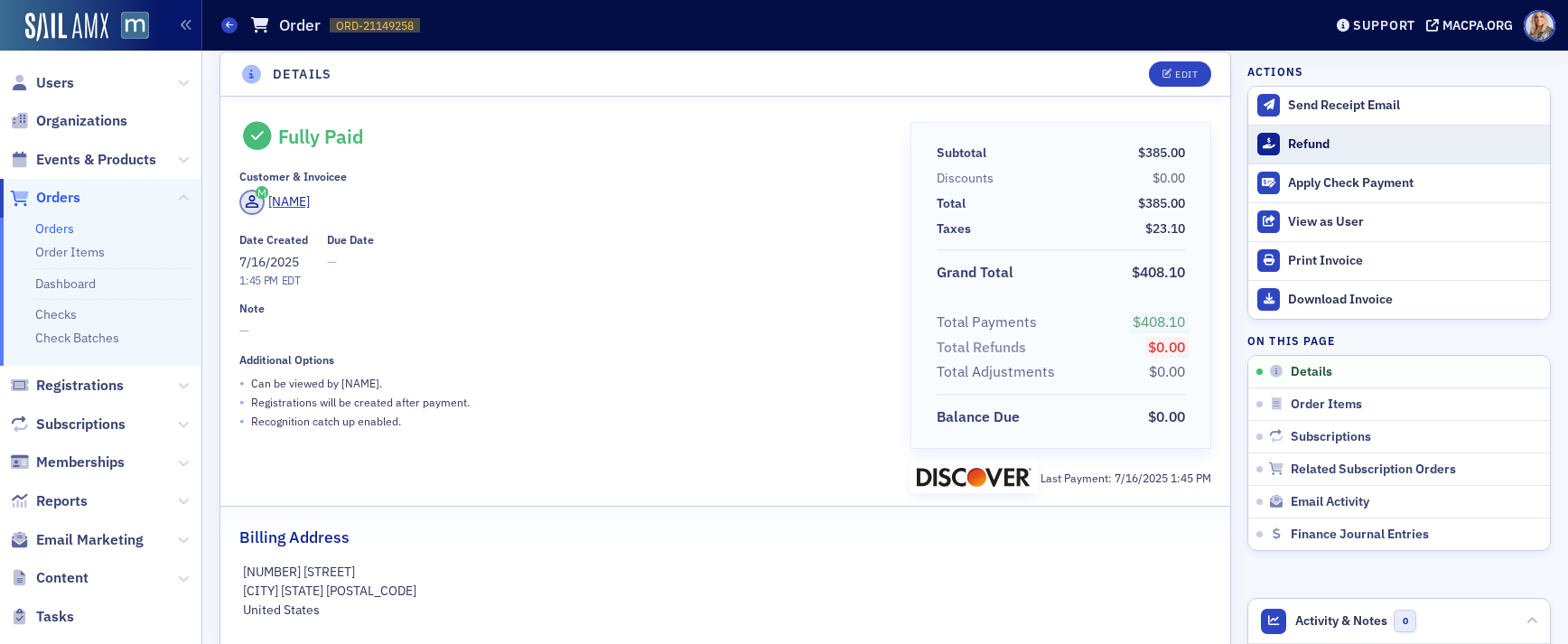 click on "Refund" 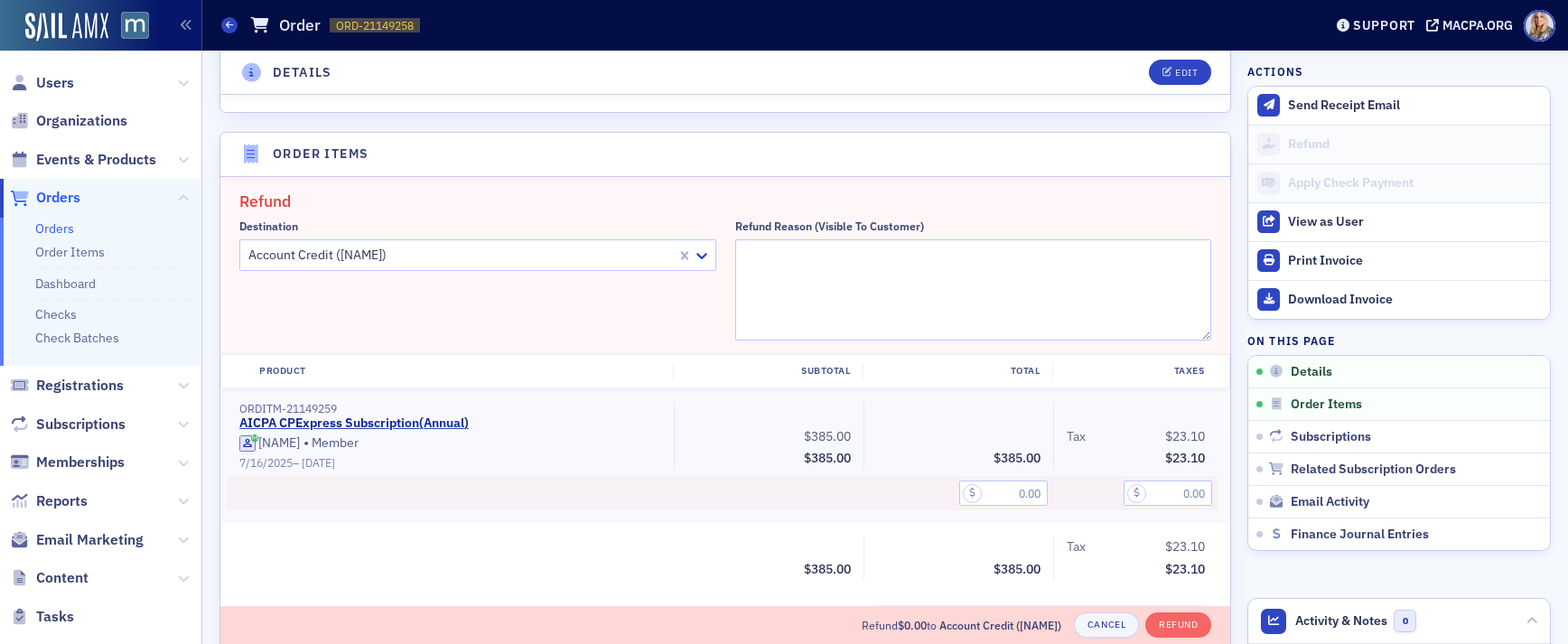 scroll, scrollTop: 622, scrollLeft: 0, axis: vertical 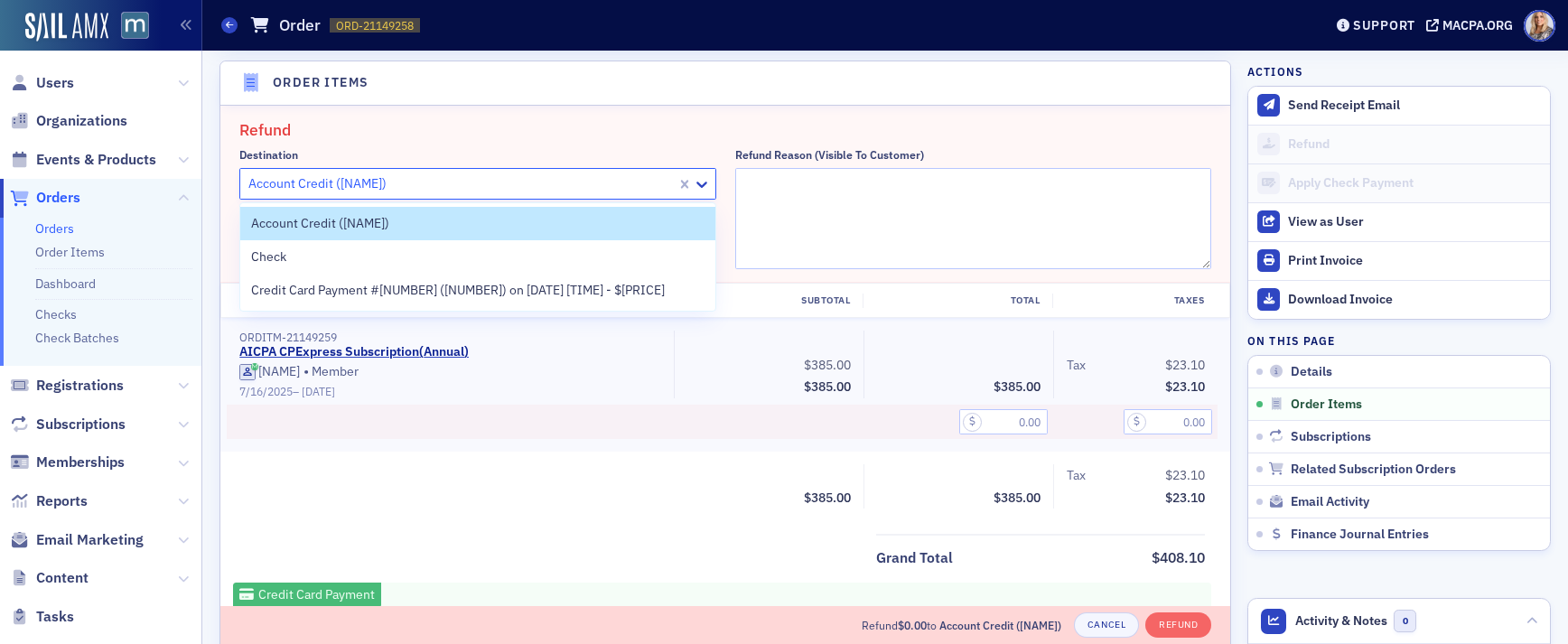 click 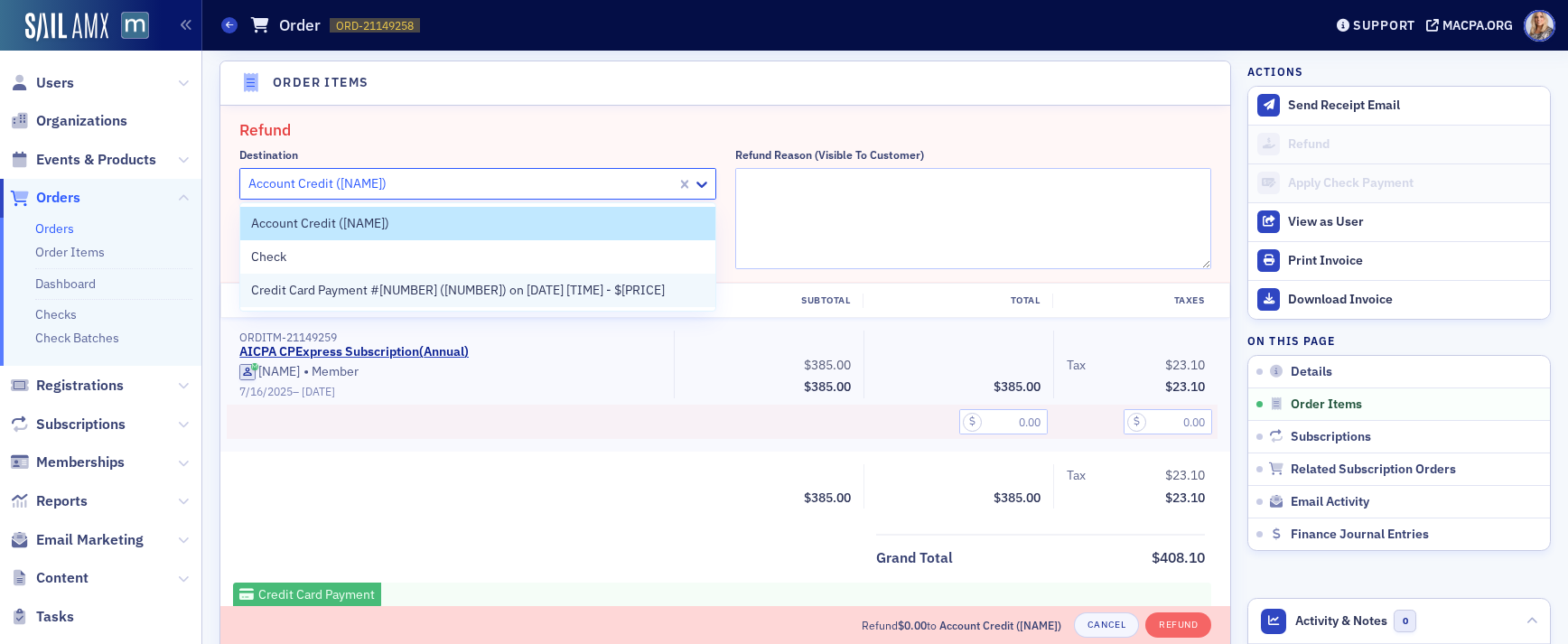 click on "Credit Card Payment #21149261 (x3289) on 7/16/2025 01:45 PM - $408.1" at bounding box center [458, 290] 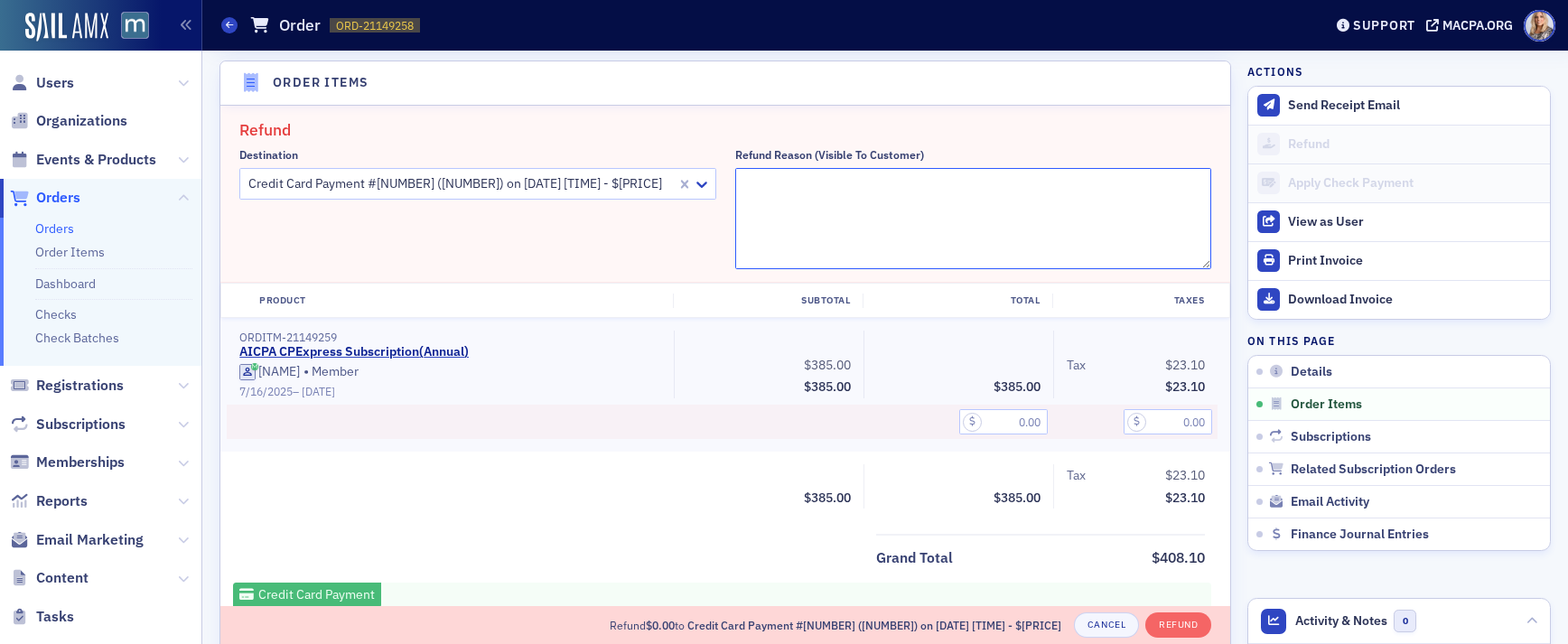click on "Refund Reason (Visible to Customer)" 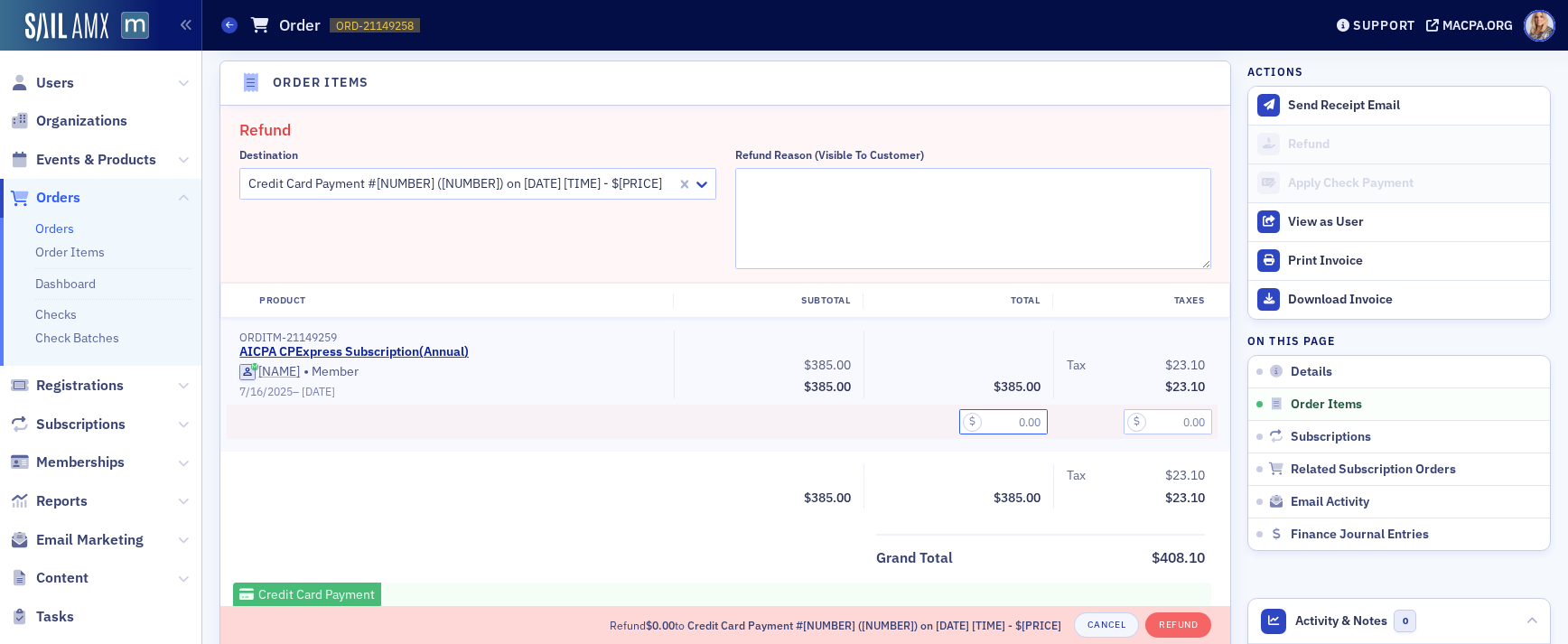 click 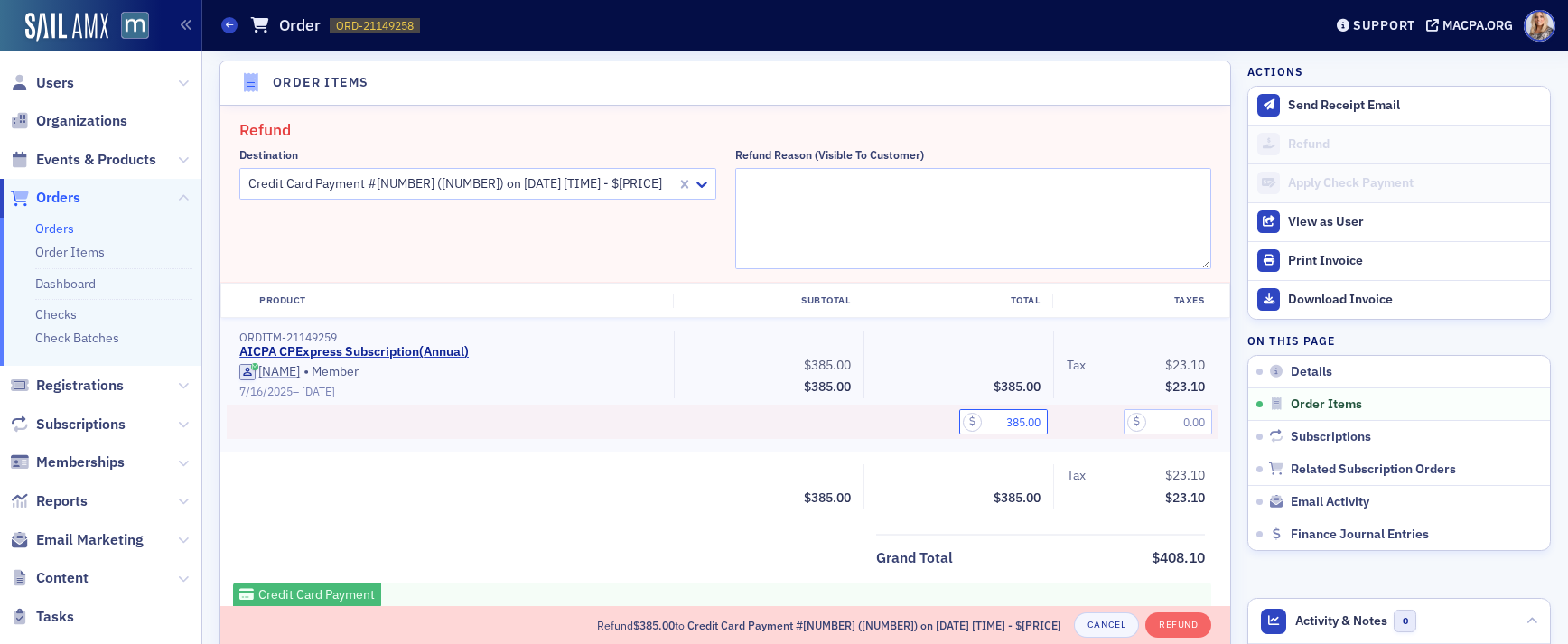 type on "385.00" 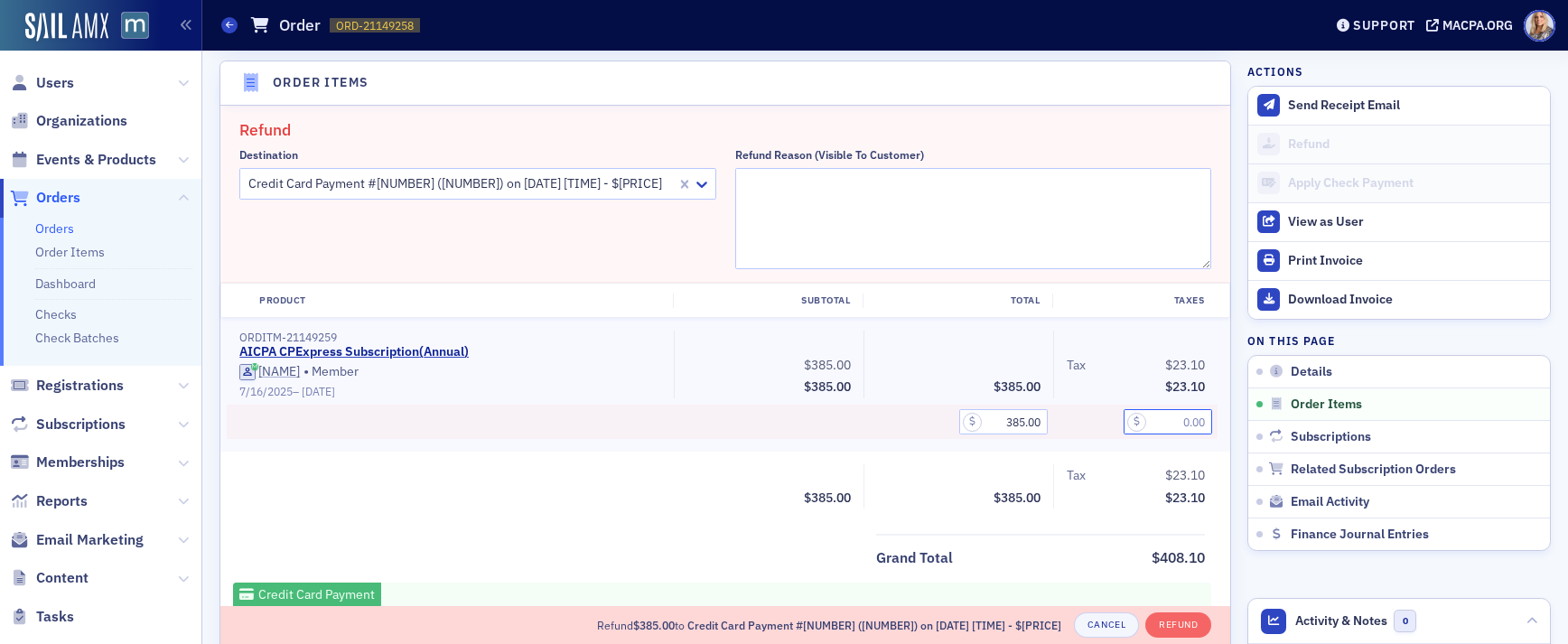 click 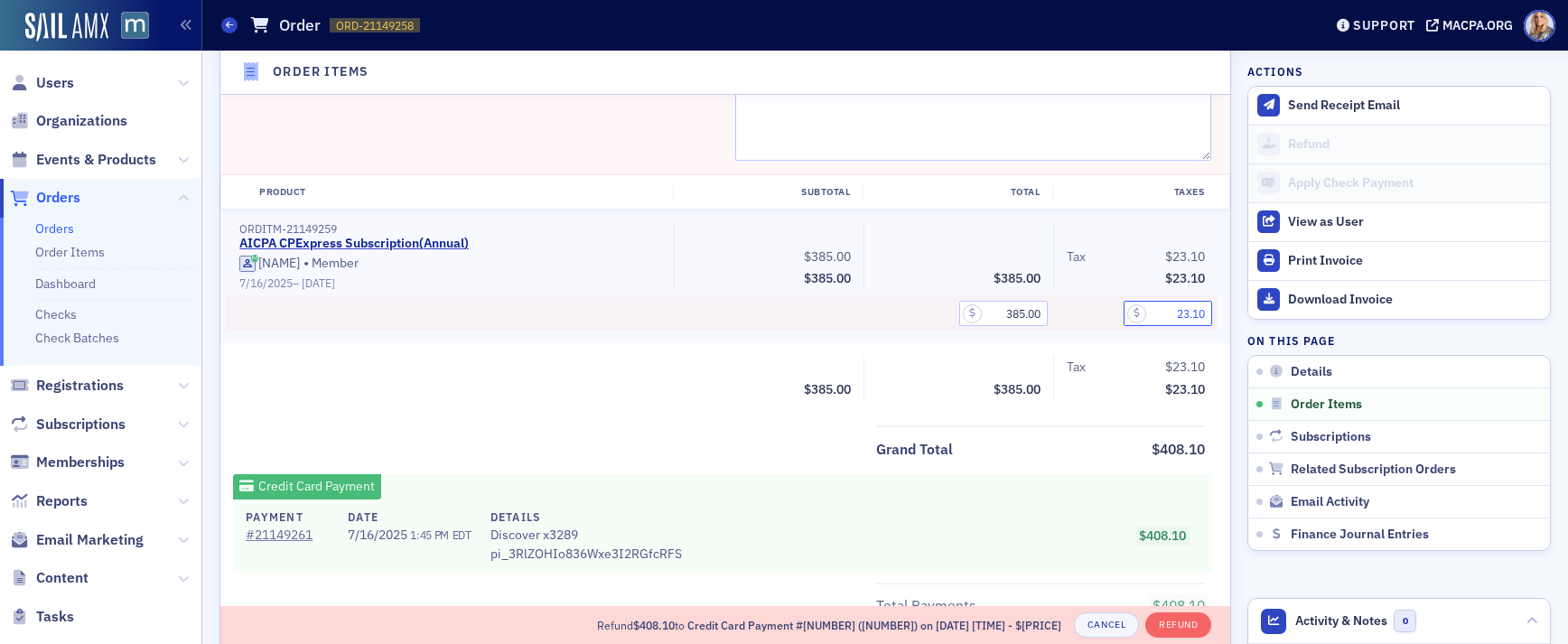 scroll, scrollTop: 738, scrollLeft: 0, axis: vertical 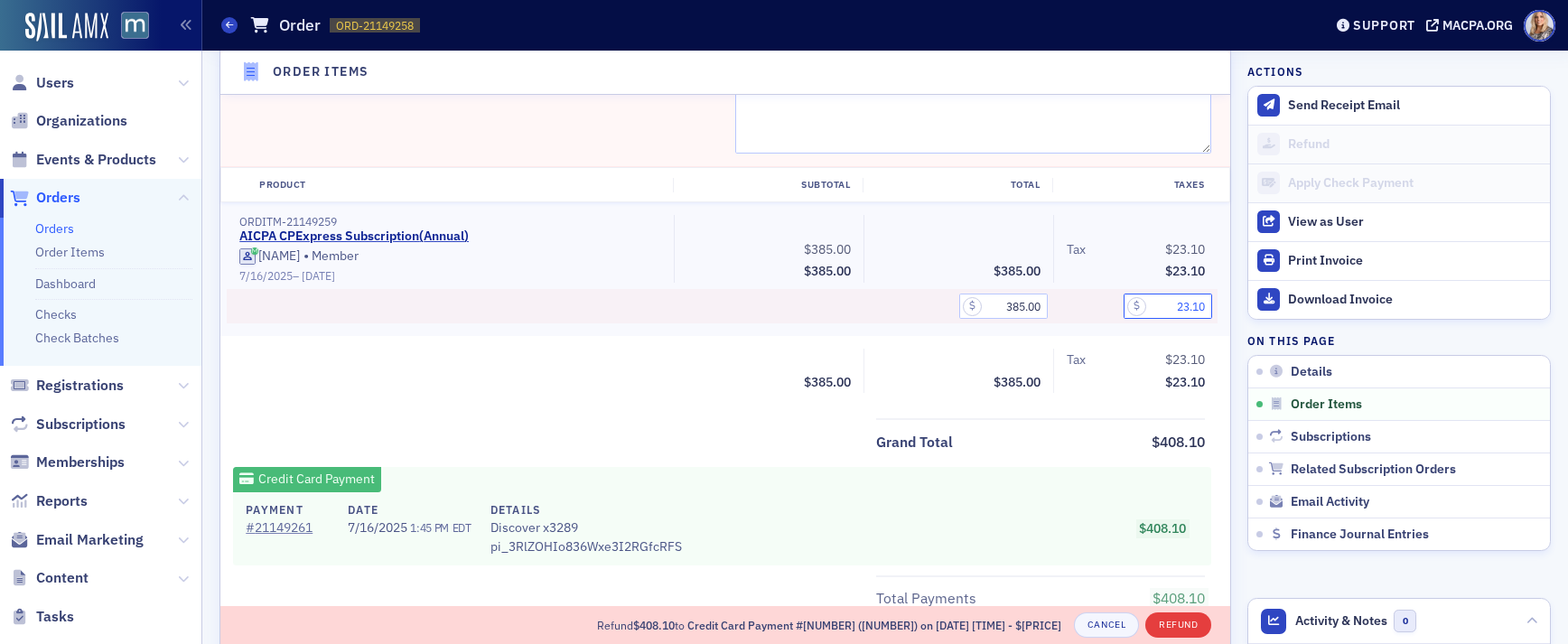 type on "23.10" 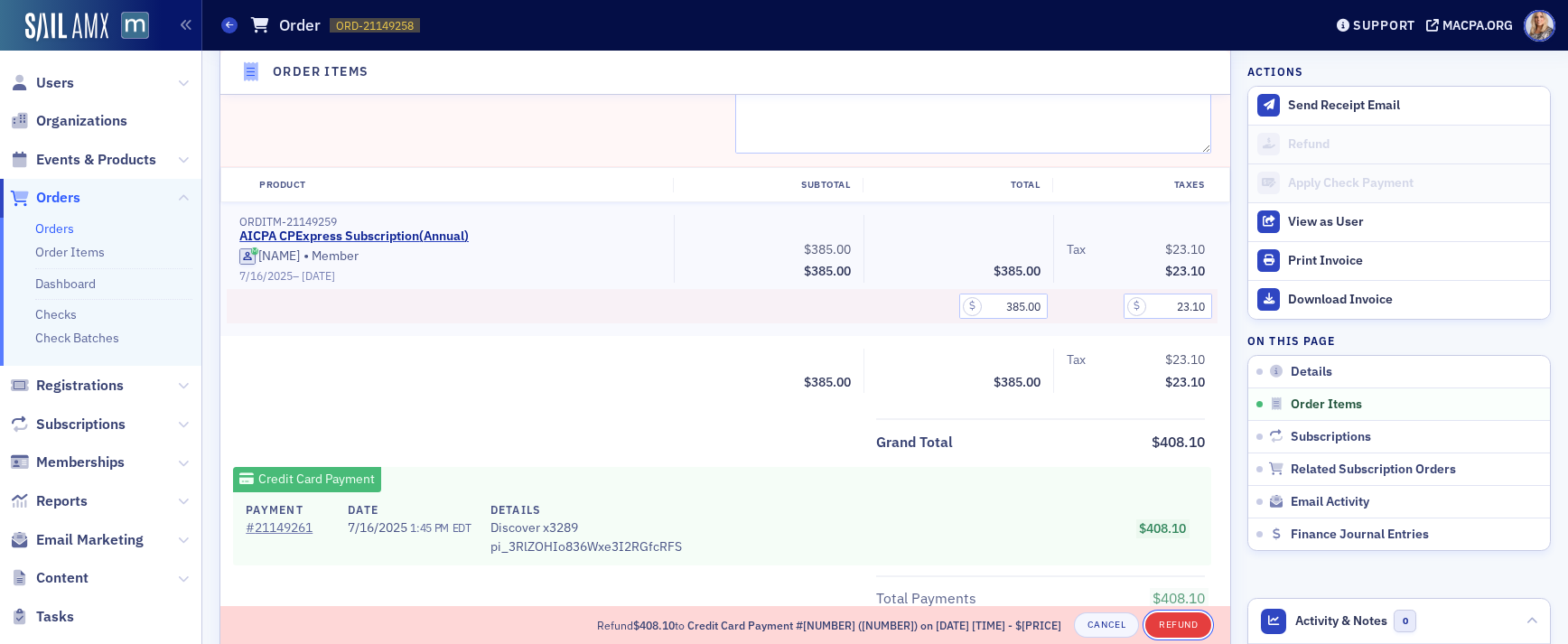 click on "Refund" 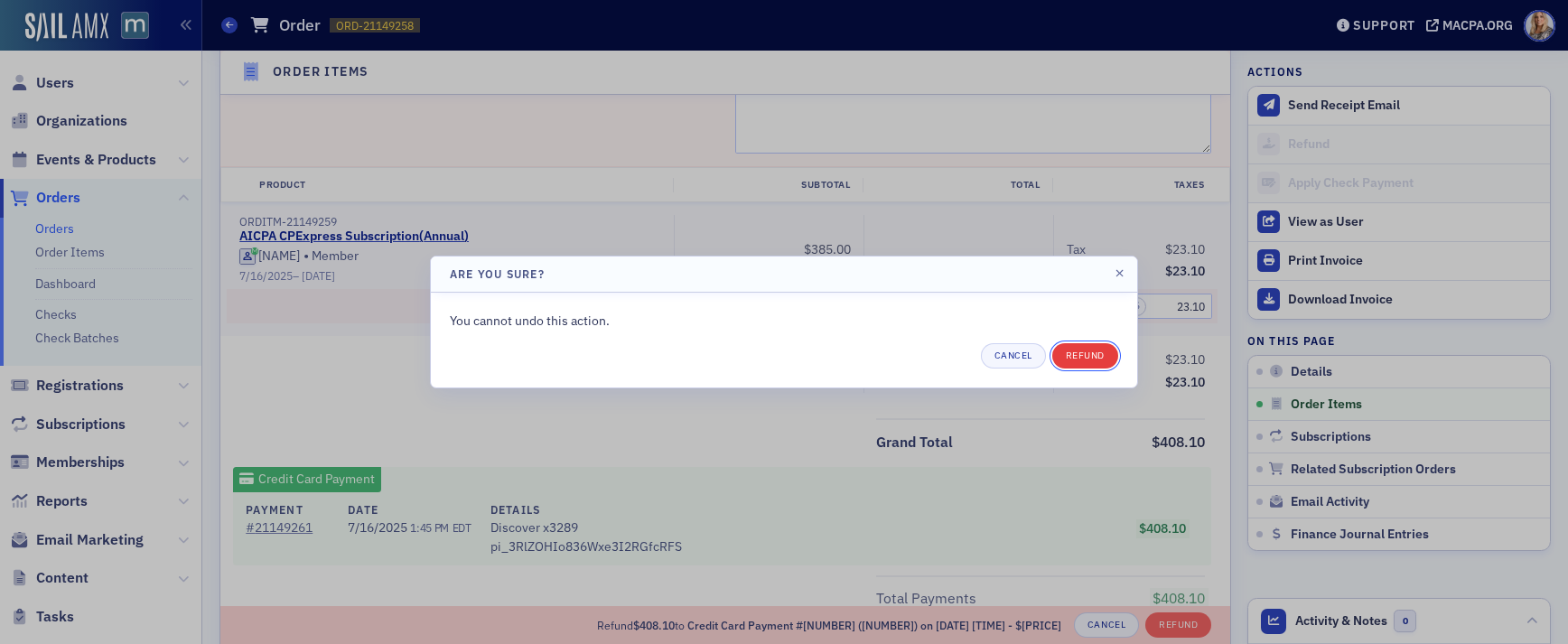 click on "Refund" at bounding box center [1085, 356] 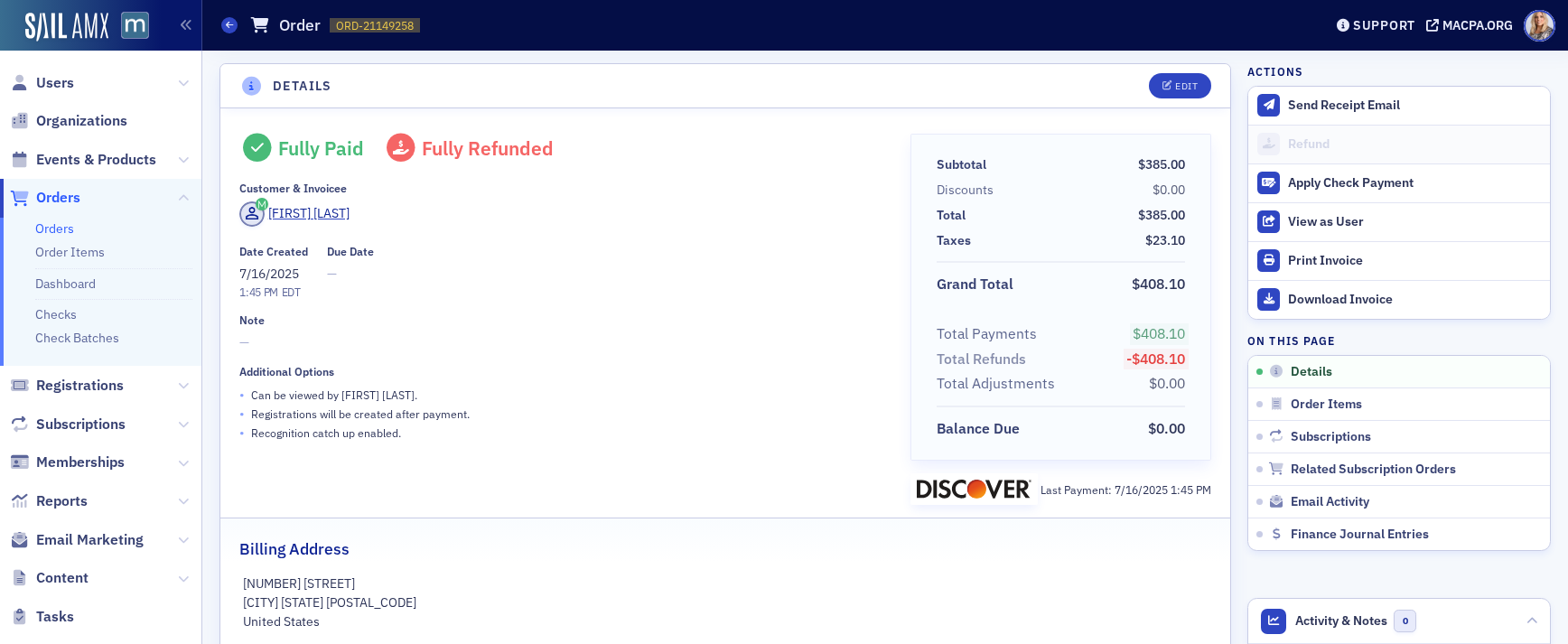 scroll, scrollTop: 0, scrollLeft: 0, axis: both 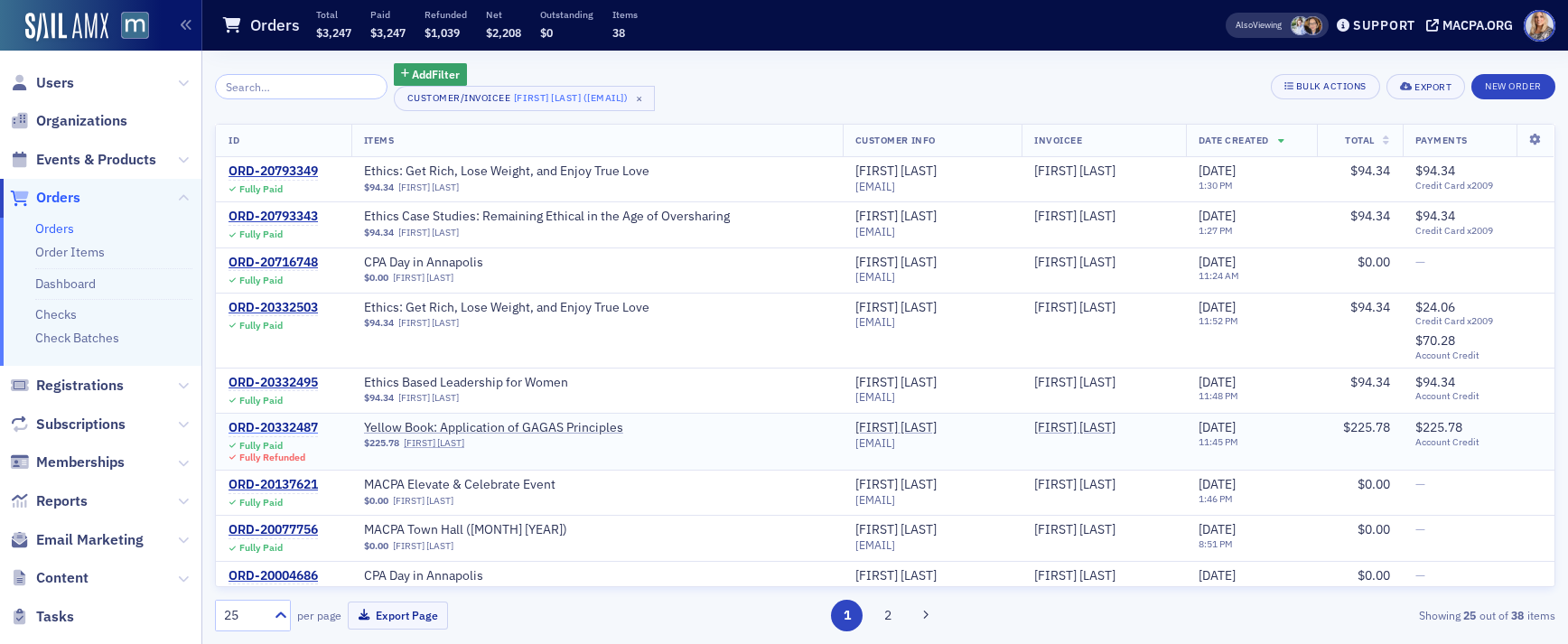 click on "ORD-20332487" 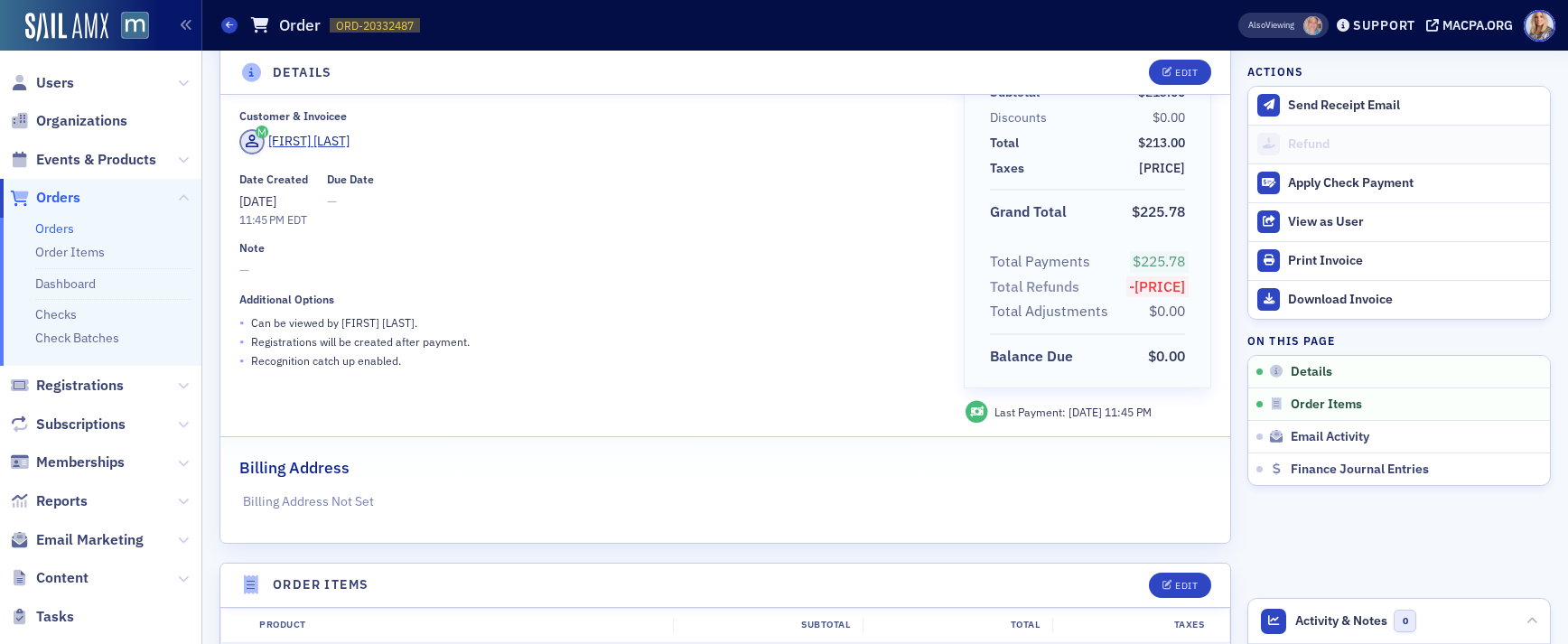 scroll, scrollTop: 0, scrollLeft: 0, axis: both 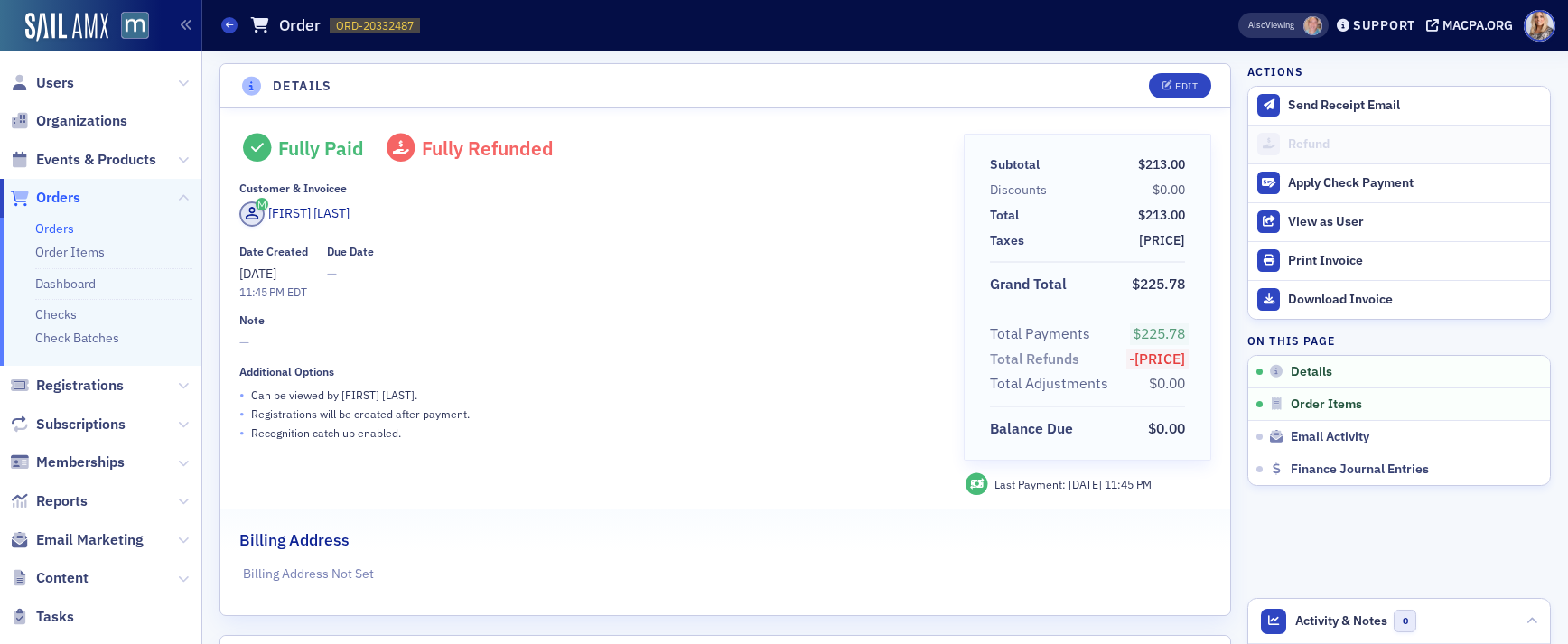 click on "• Recognition catch up enabled." 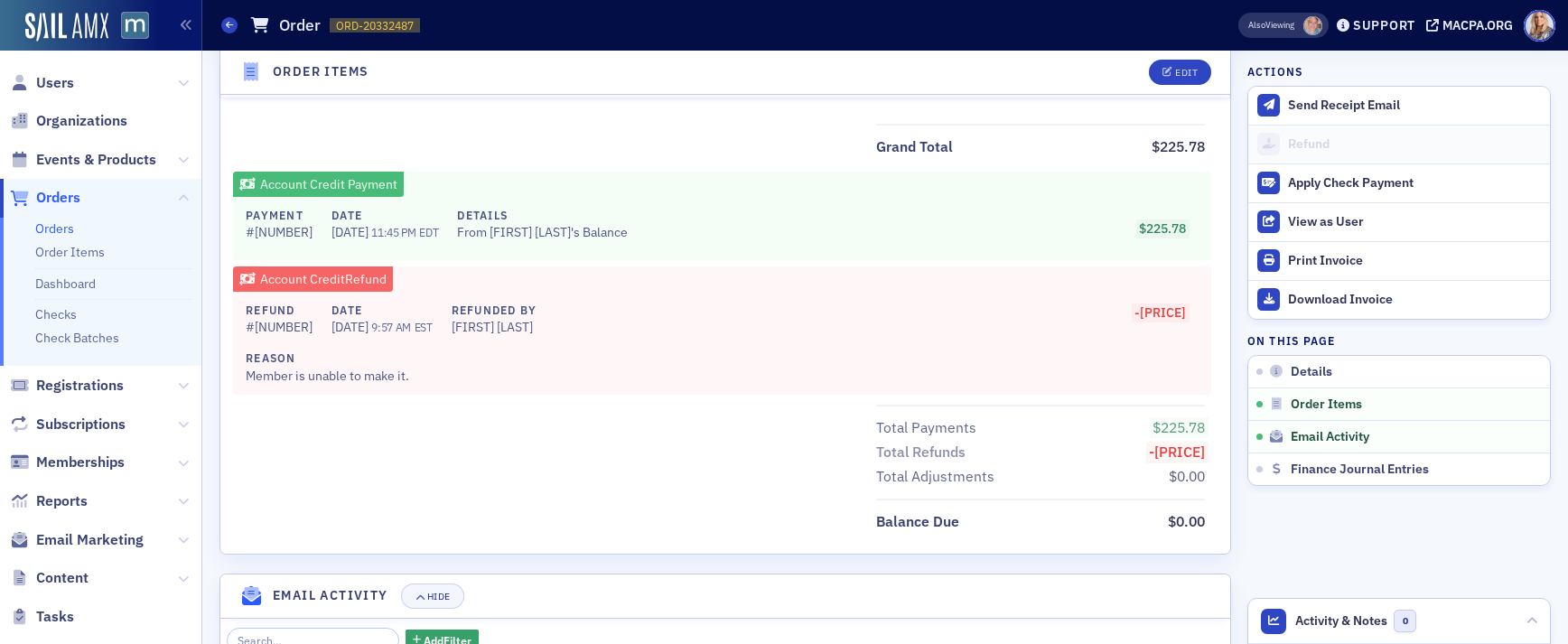 scroll, scrollTop: 780, scrollLeft: 0, axis: vertical 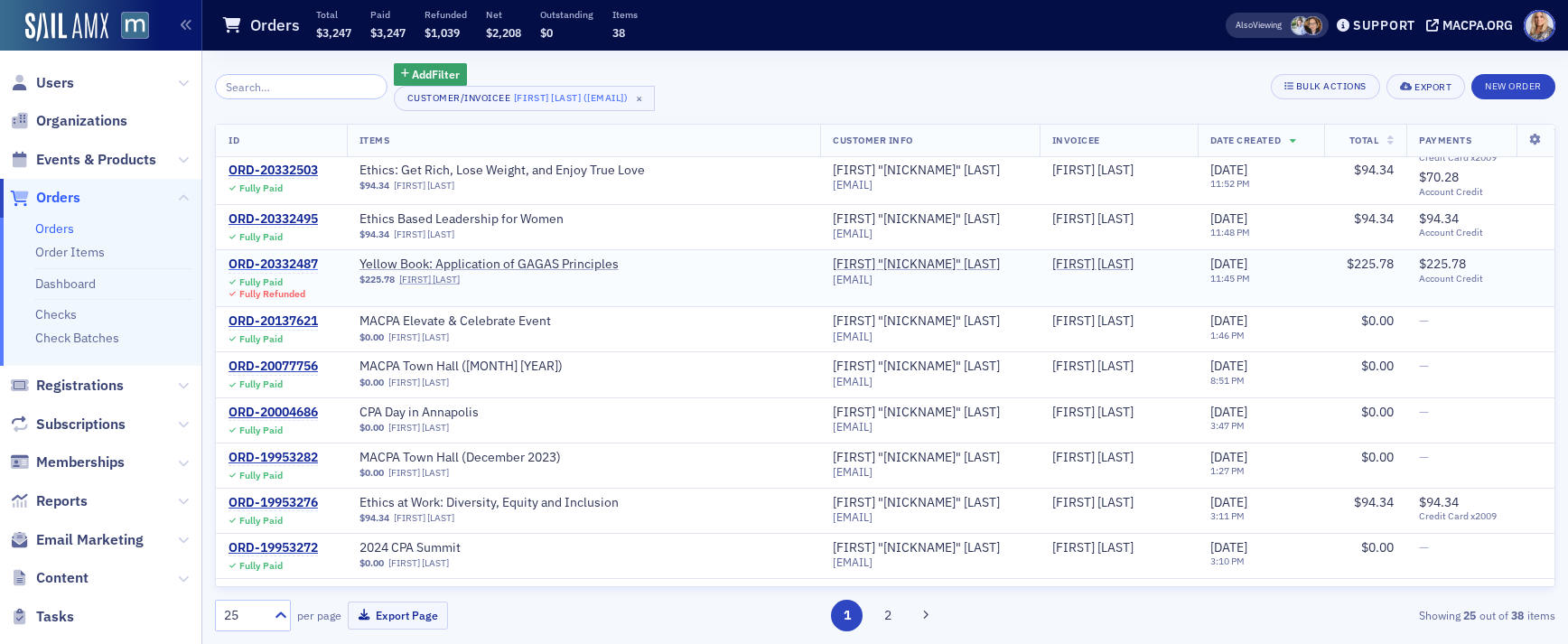 click on "ORD-20332487" 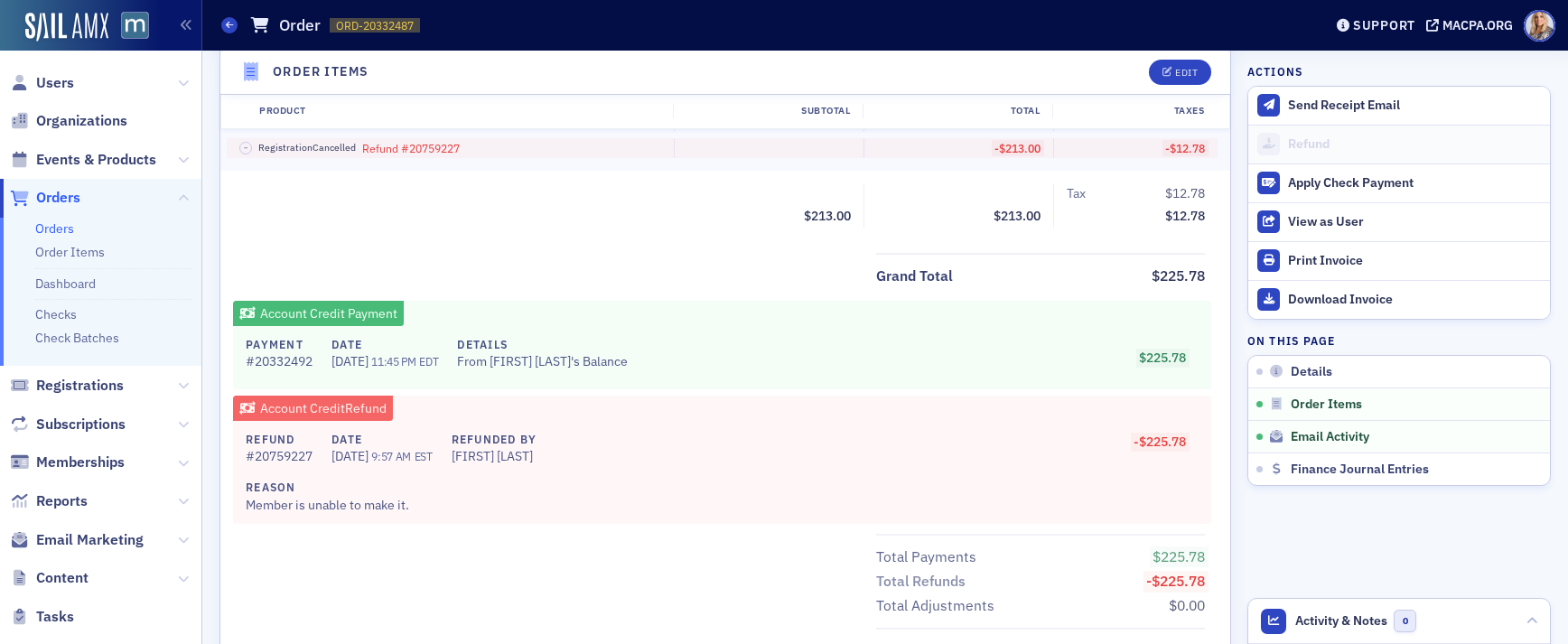 scroll, scrollTop: 463, scrollLeft: 0, axis: vertical 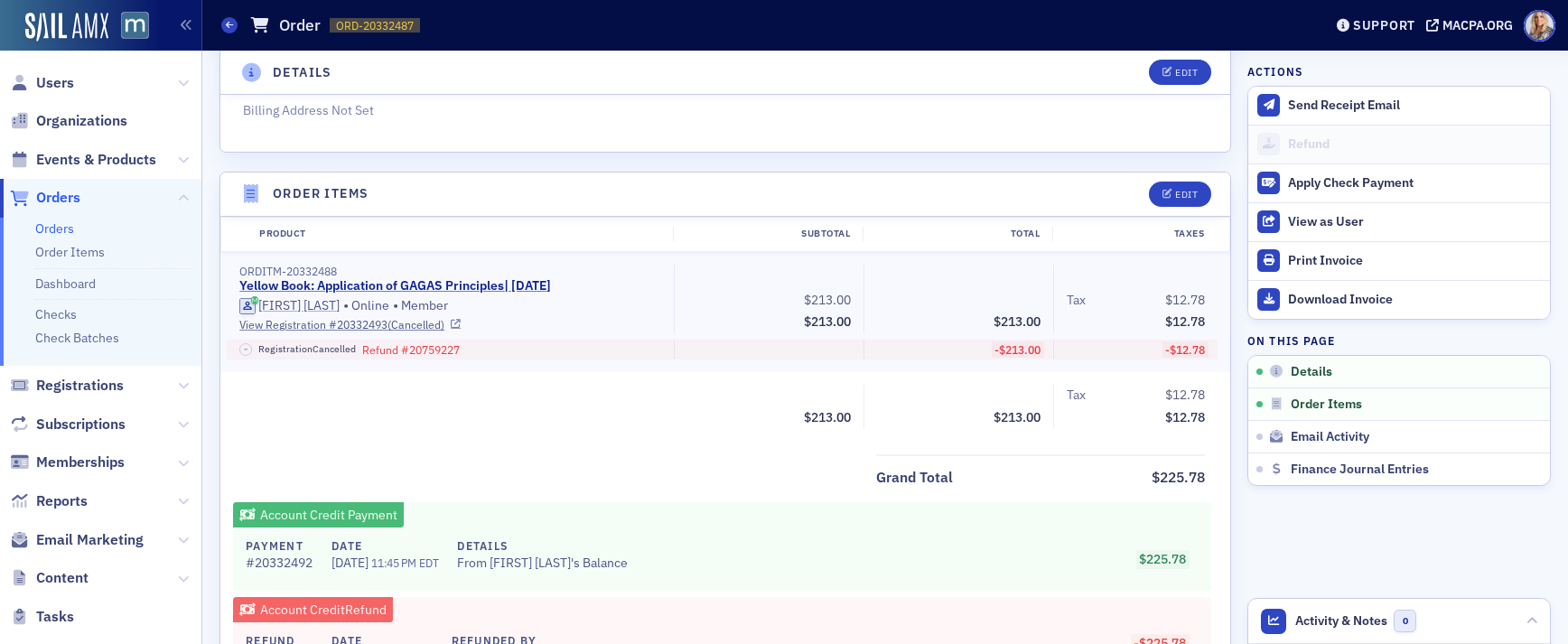 click on "Yellow Book: Application of GAGAS Principles  | [DATE]" 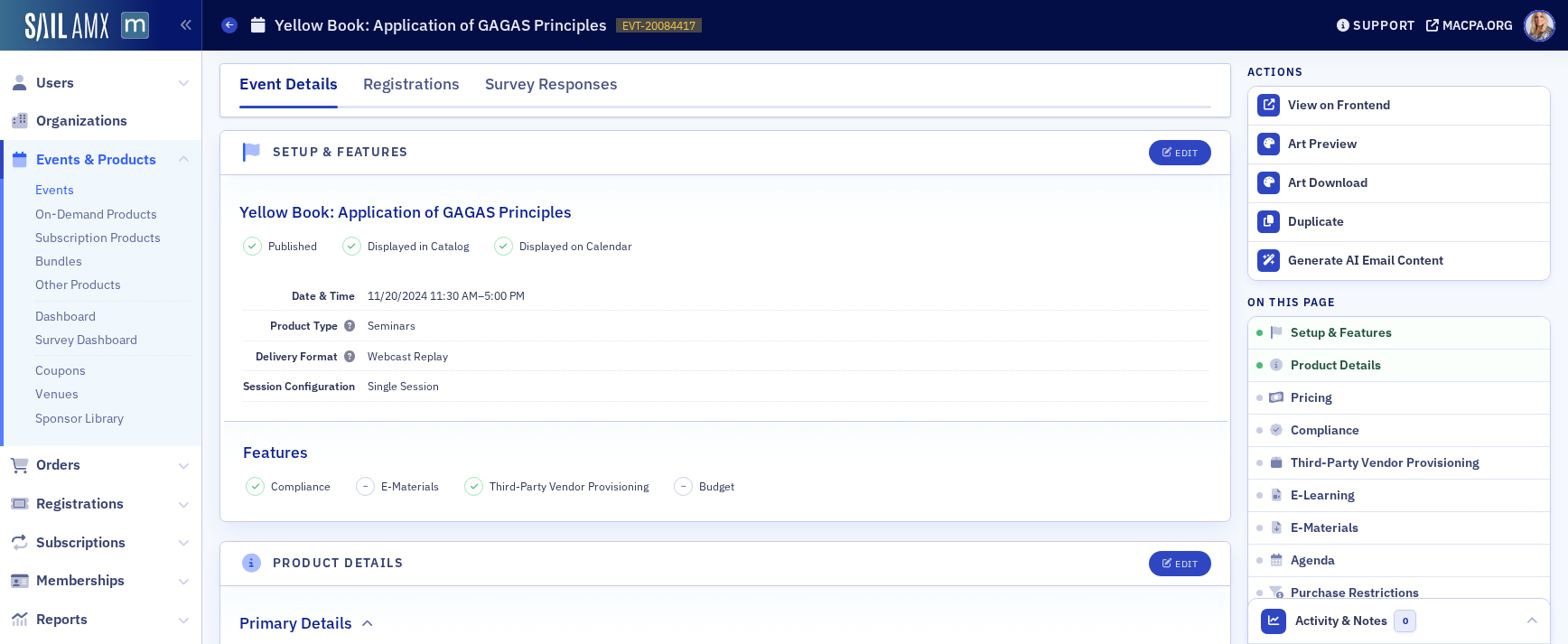 scroll, scrollTop: 0, scrollLeft: 0, axis: both 